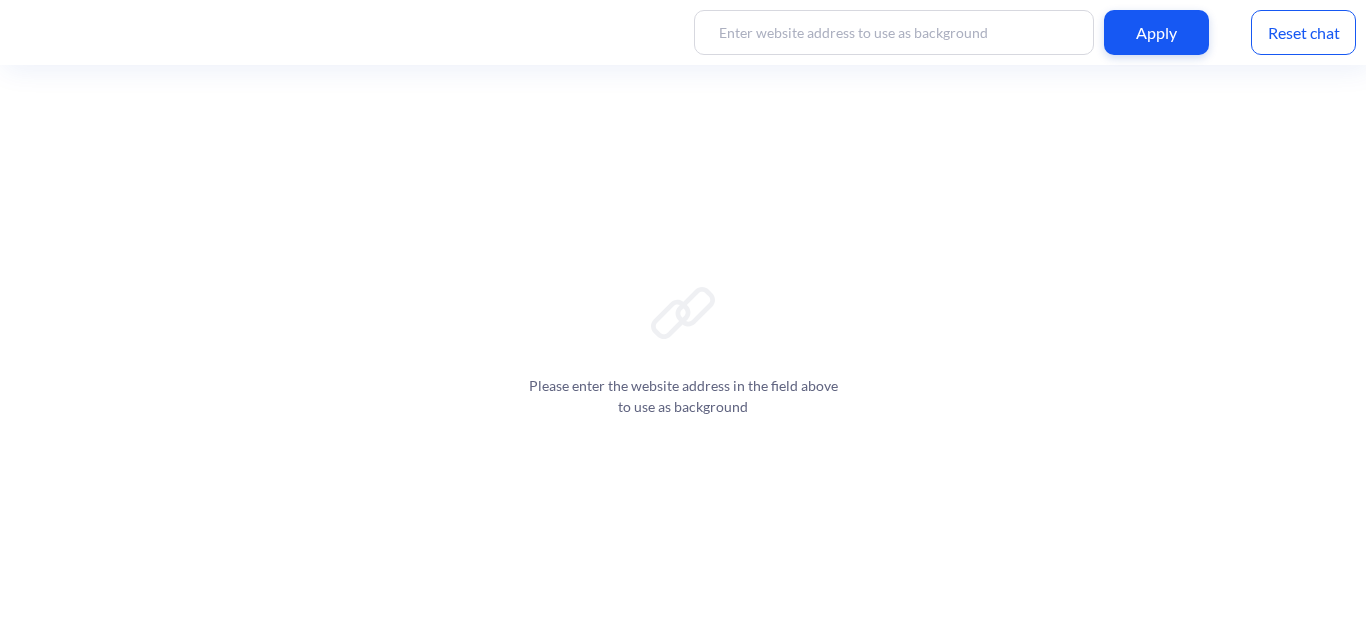 scroll, scrollTop: 0, scrollLeft: 0, axis: both 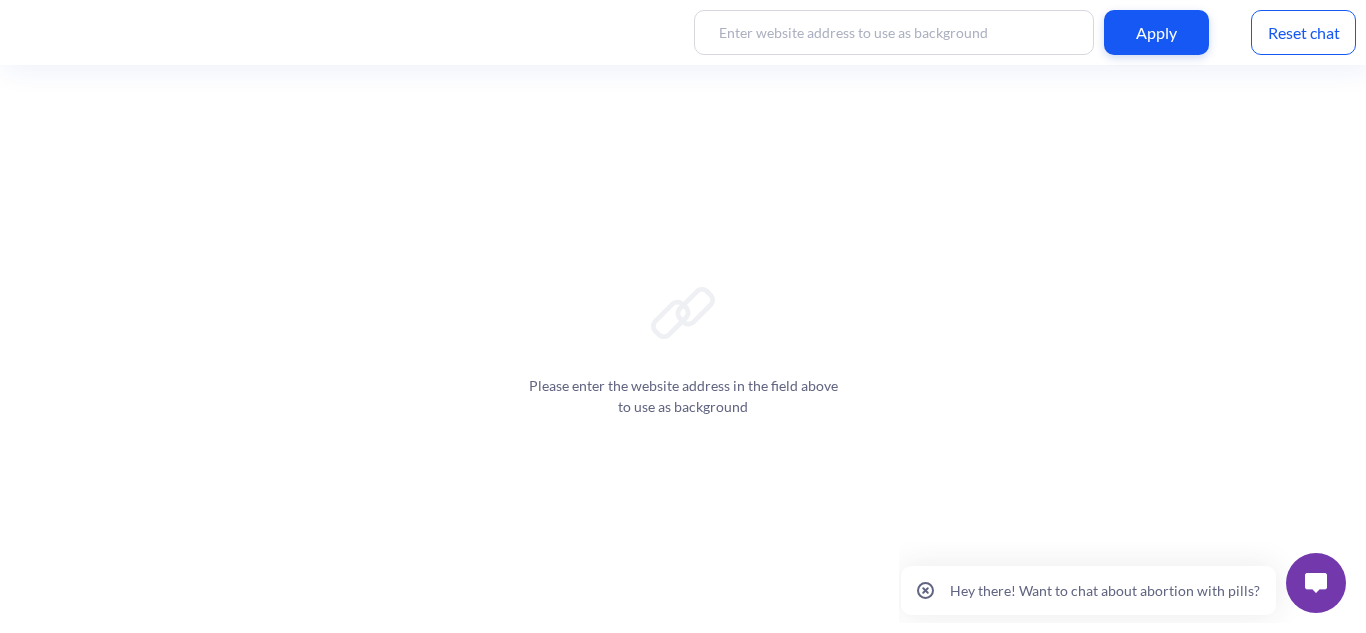 click at bounding box center (1316, 583) 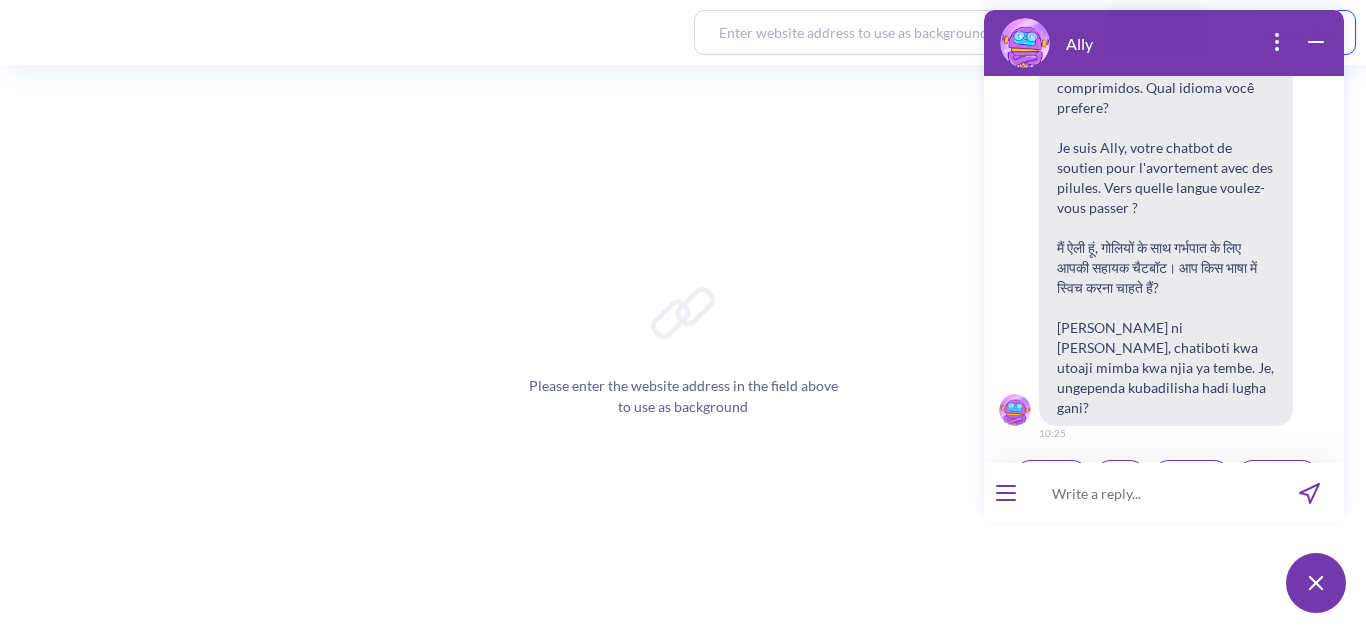 scroll, scrollTop: 337, scrollLeft: 0, axis: vertical 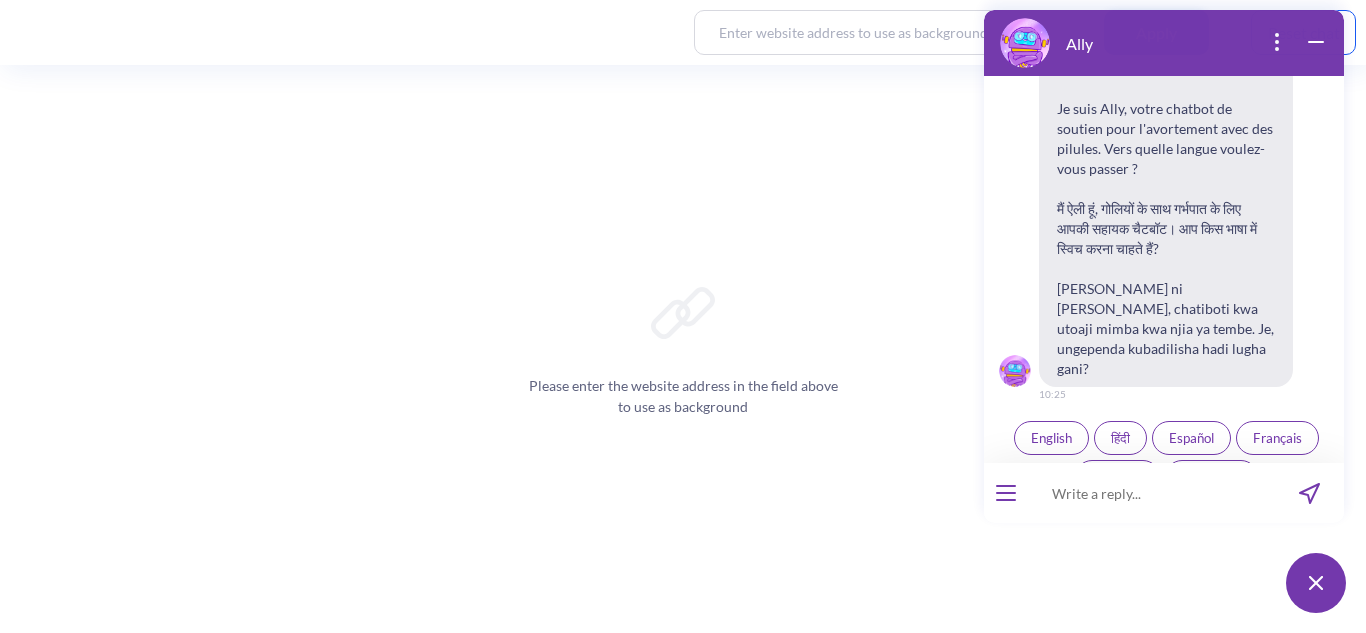 click at bounding box center [1151, 493] 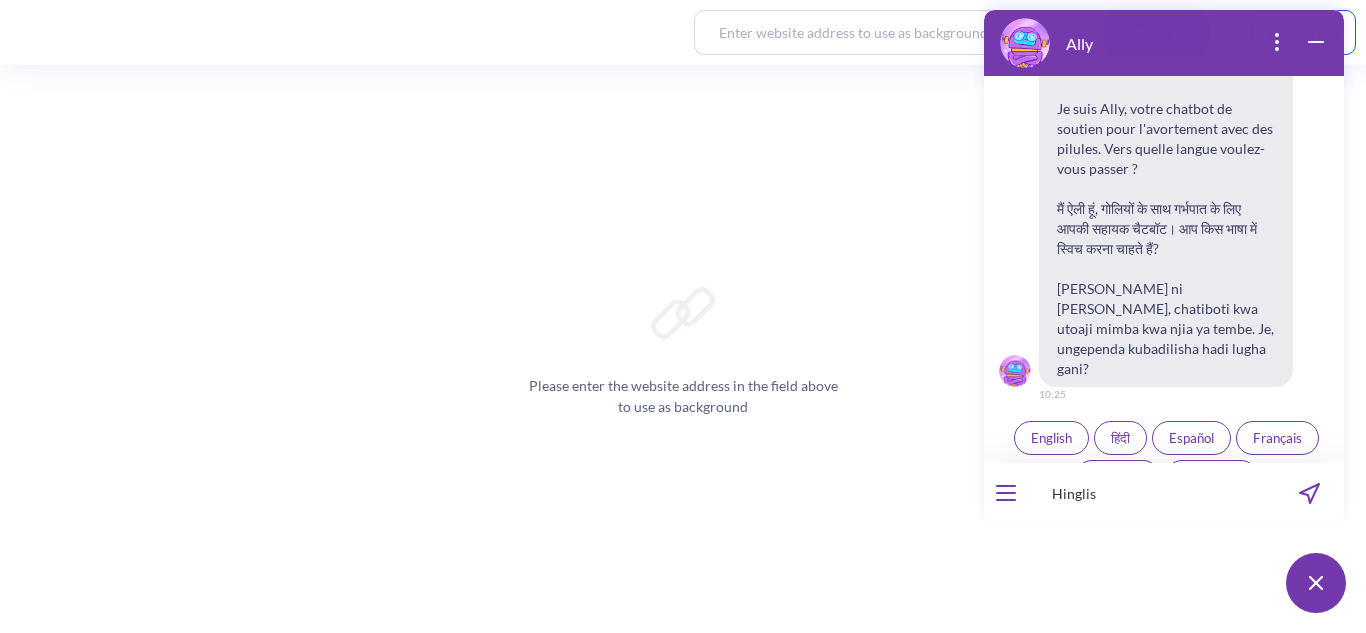 type on "Hinglish" 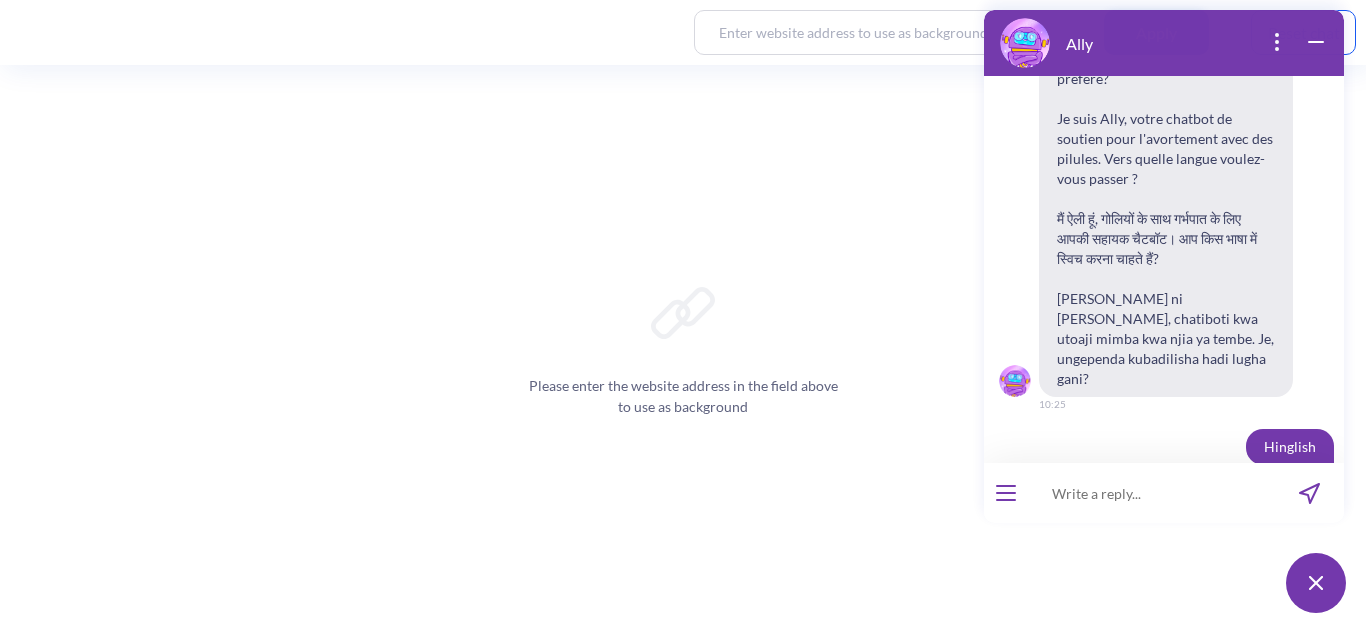 scroll, scrollTop: 347, scrollLeft: 0, axis: vertical 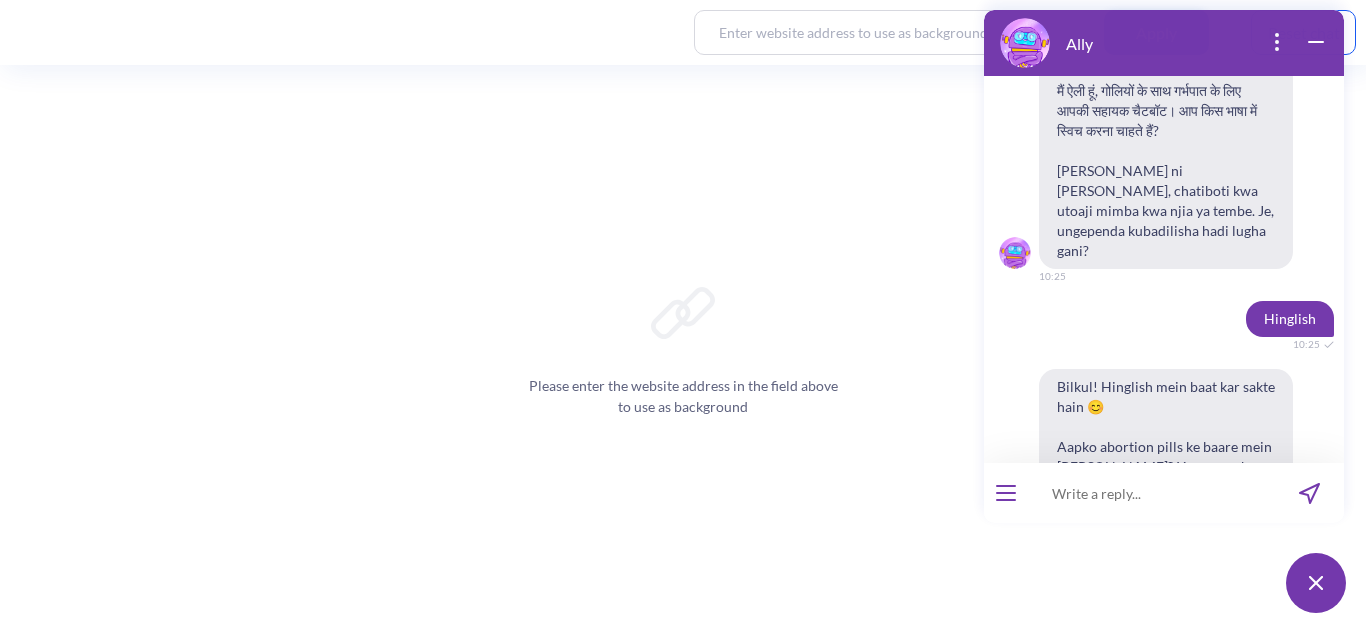 click at bounding box center (1151, 493) 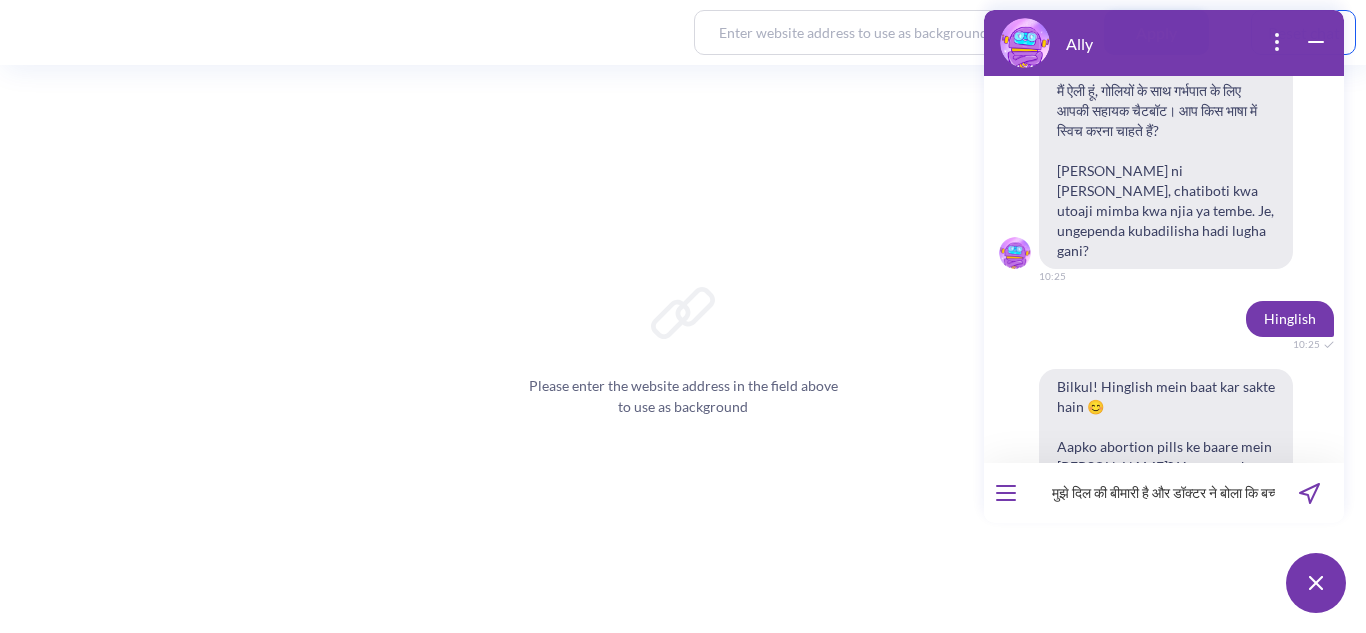 scroll, scrollTop: 0, scrollLeft: 314, axis: horizontal 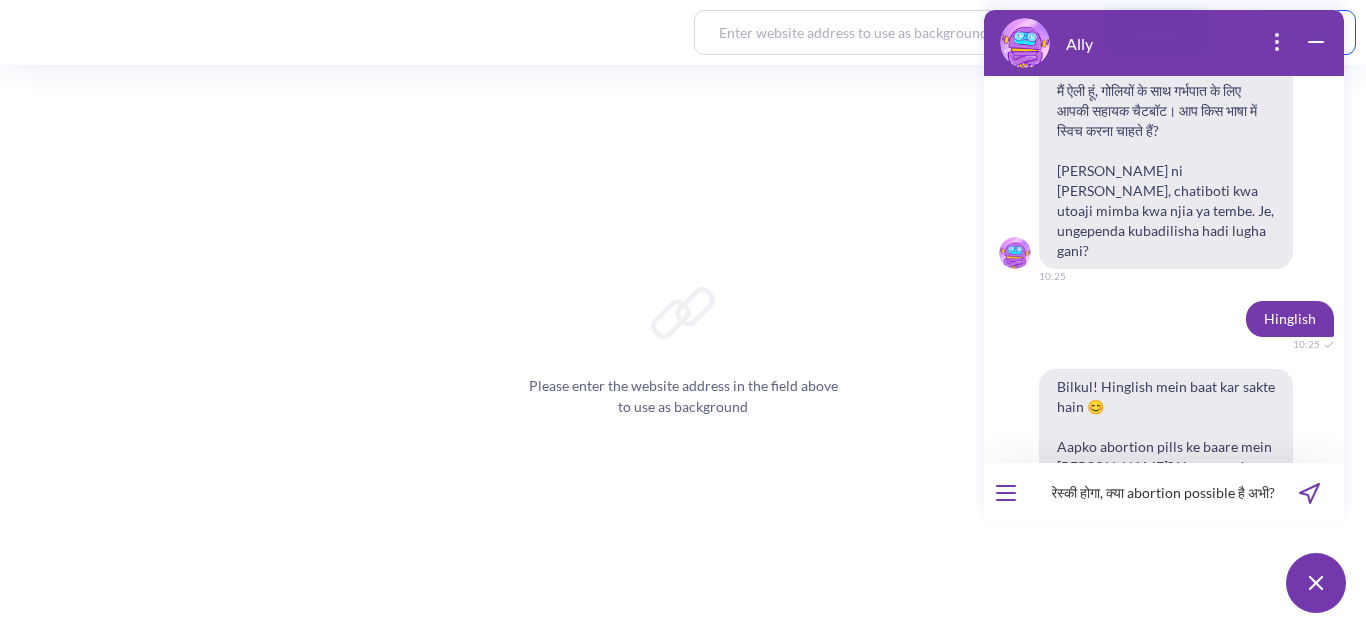 type 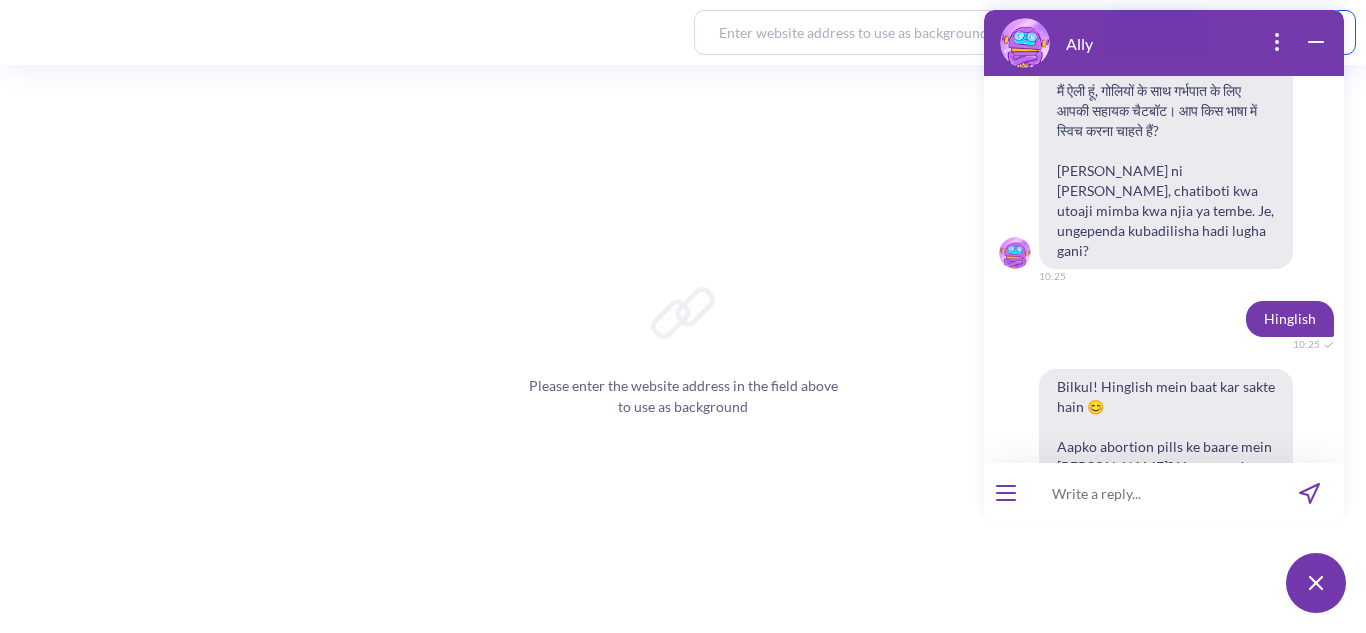scroll, scrollTop: 0, scrollLeft: 0, axis: both 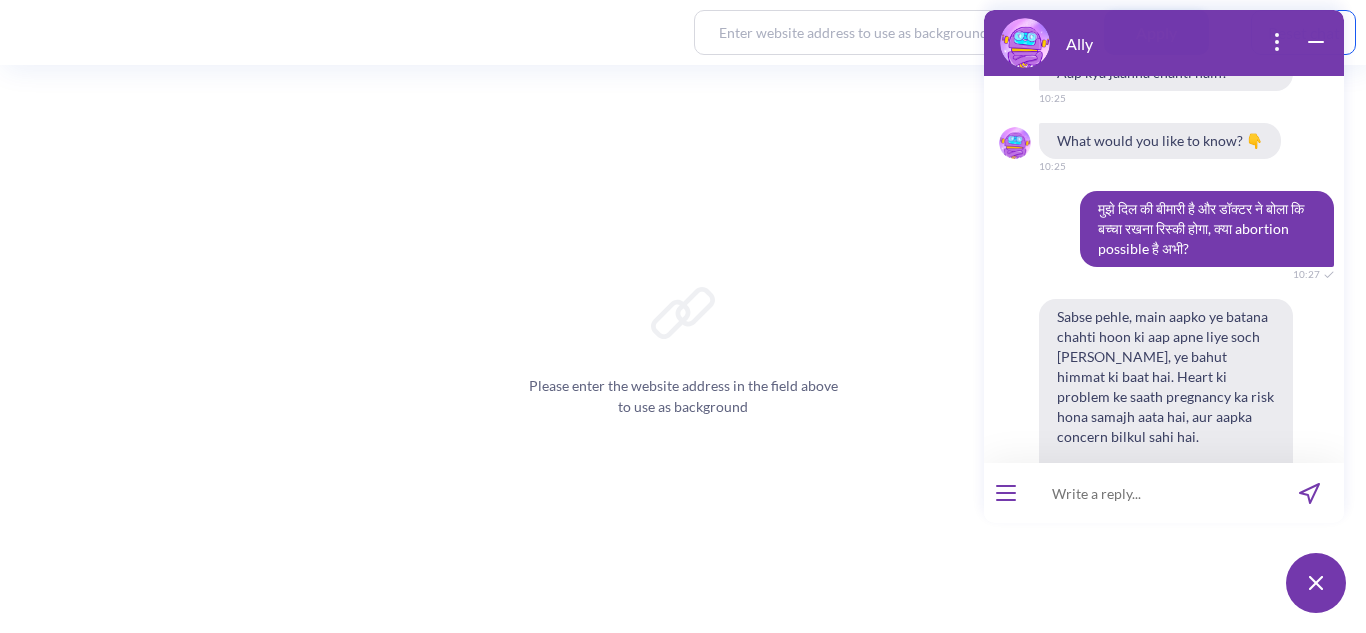 type 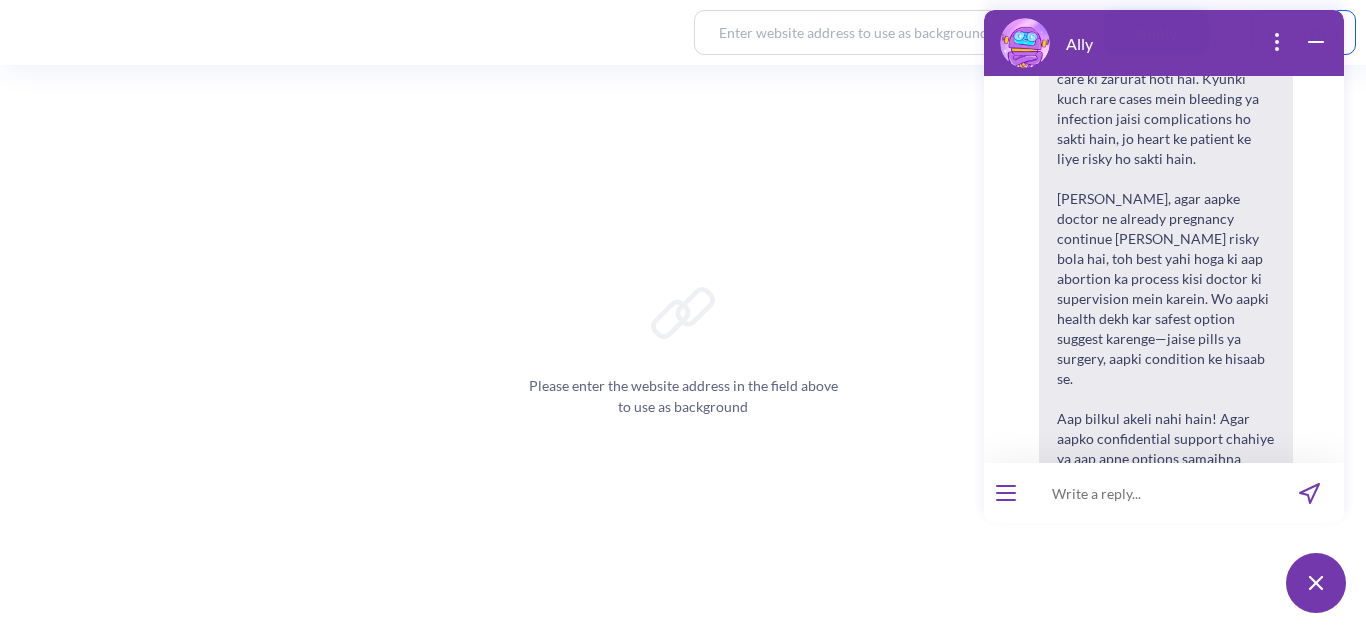 scroll, scrollTop: 1608, scrollLeft: 0, axis: vertical 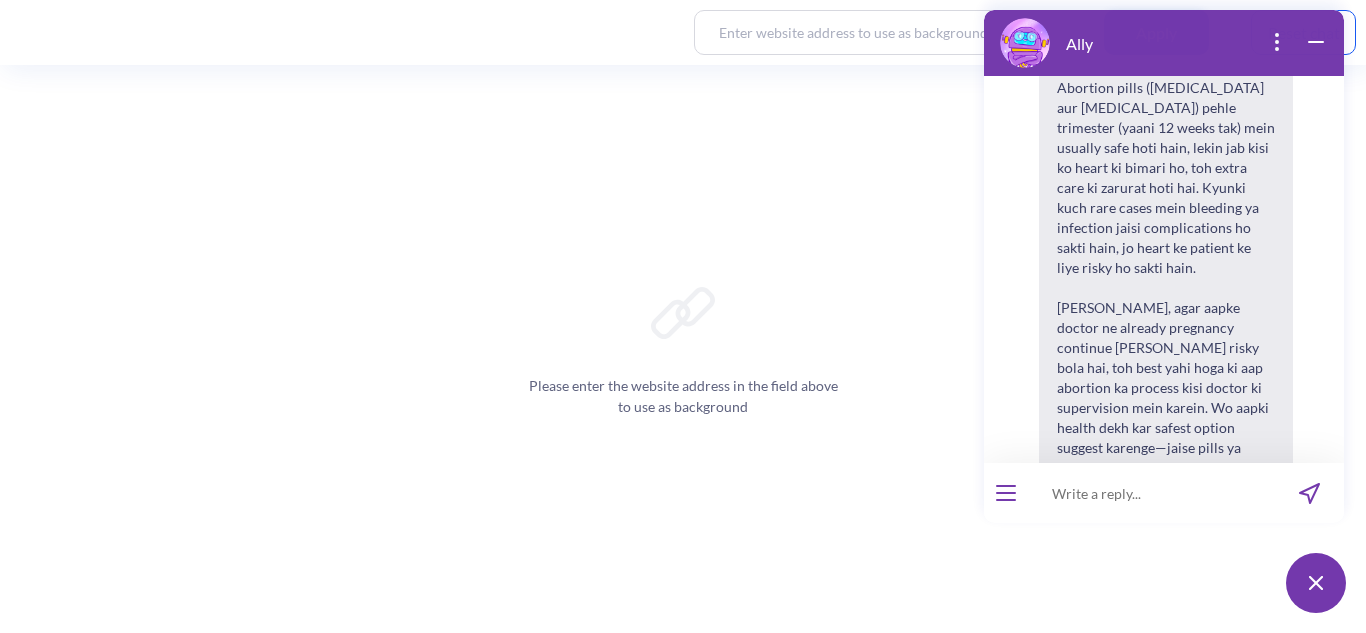 click at bounding box center [1151, 493] 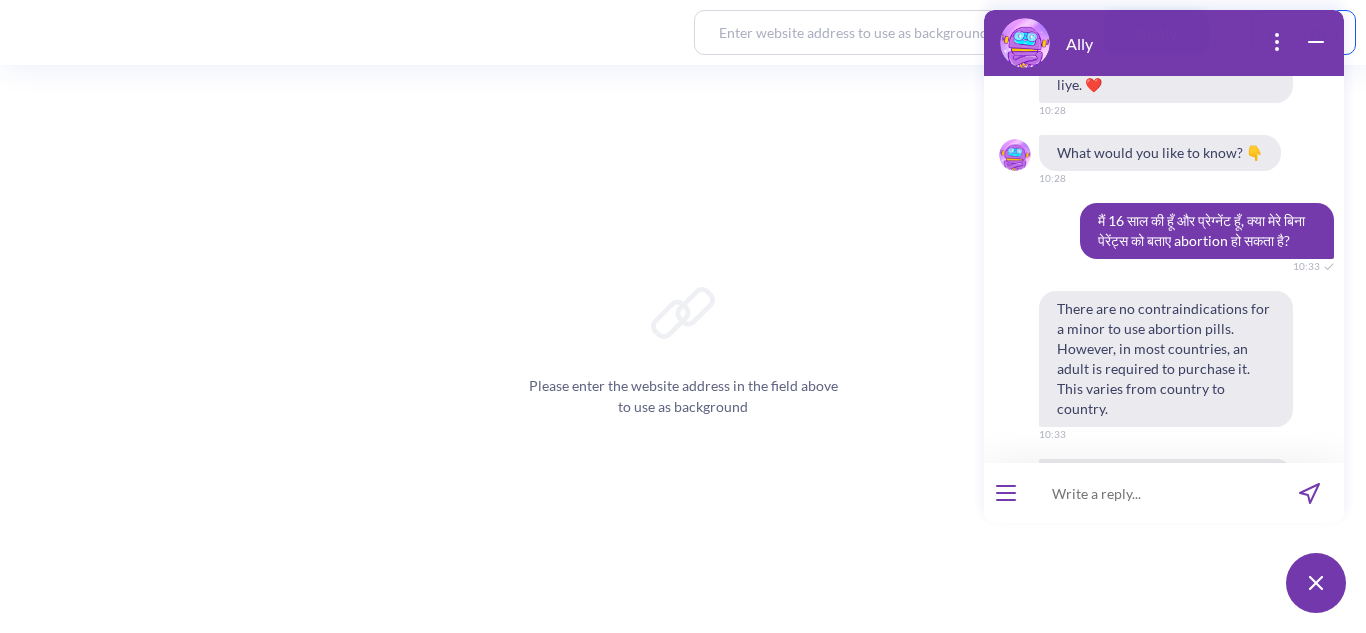 scroll, scrollTop: 2210, scrollLeft: 0, axis: vertical 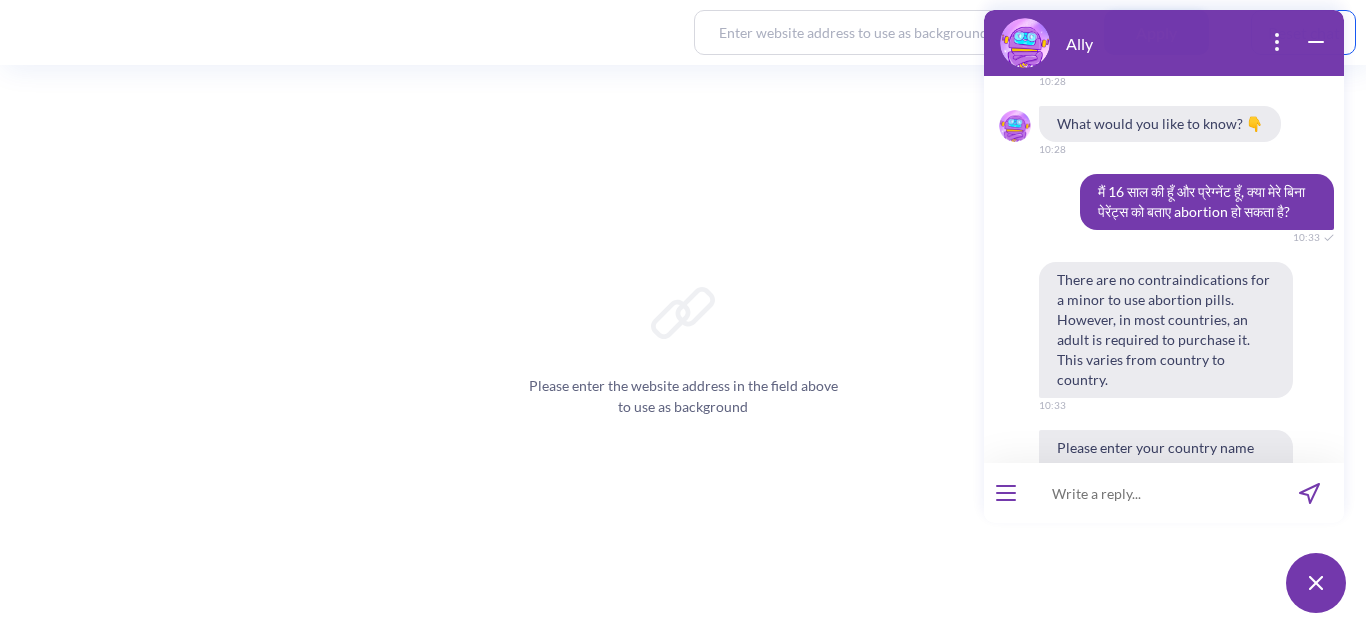 click at bounding box center (1151, 493) 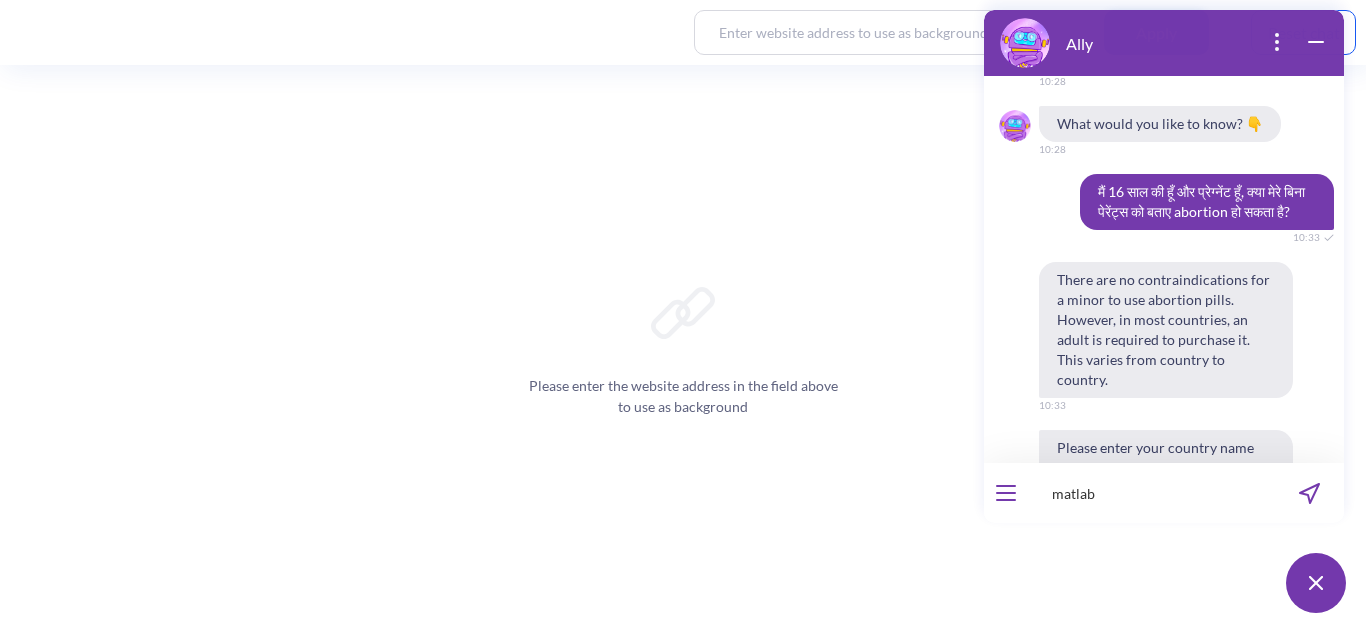 type on "matlab?" 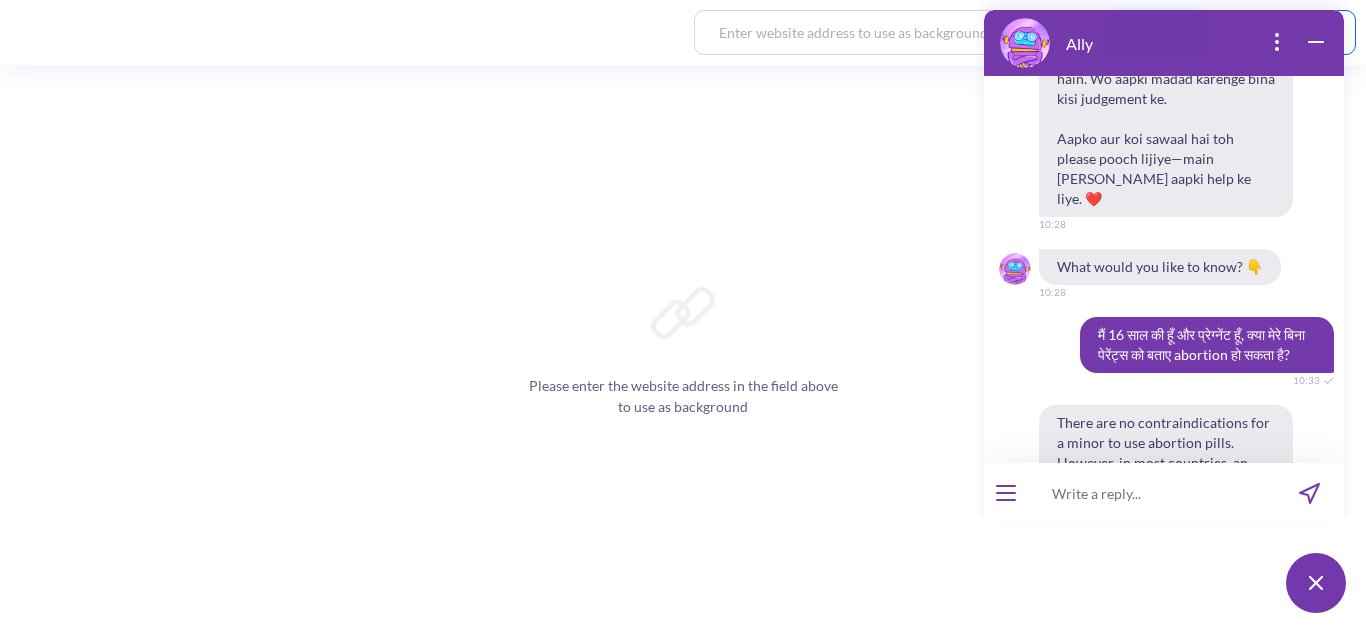 scroll, scrollTop: 2066, scrollLeft: 0, axis: vertical 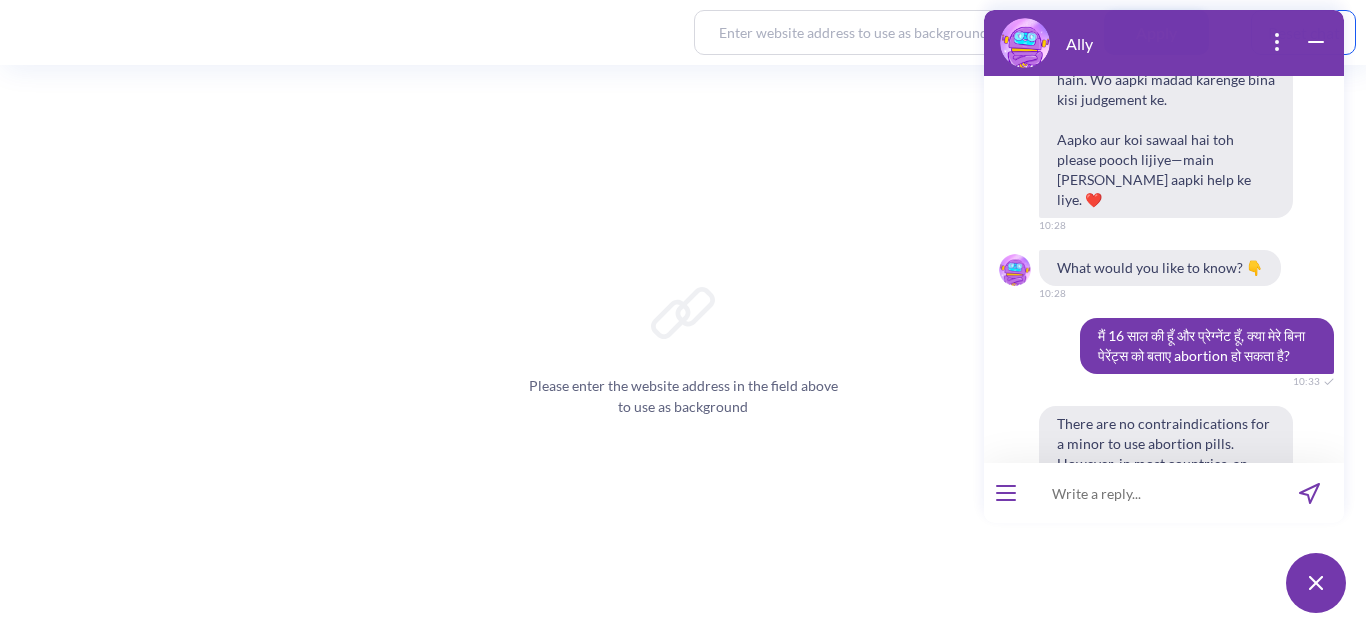 paste on "मैं 16 साल की हूँ और प्रेग्नेंट हूँ, क्या मेरे बिना पेरेंट्स को बताए abortion हो सकता है?" 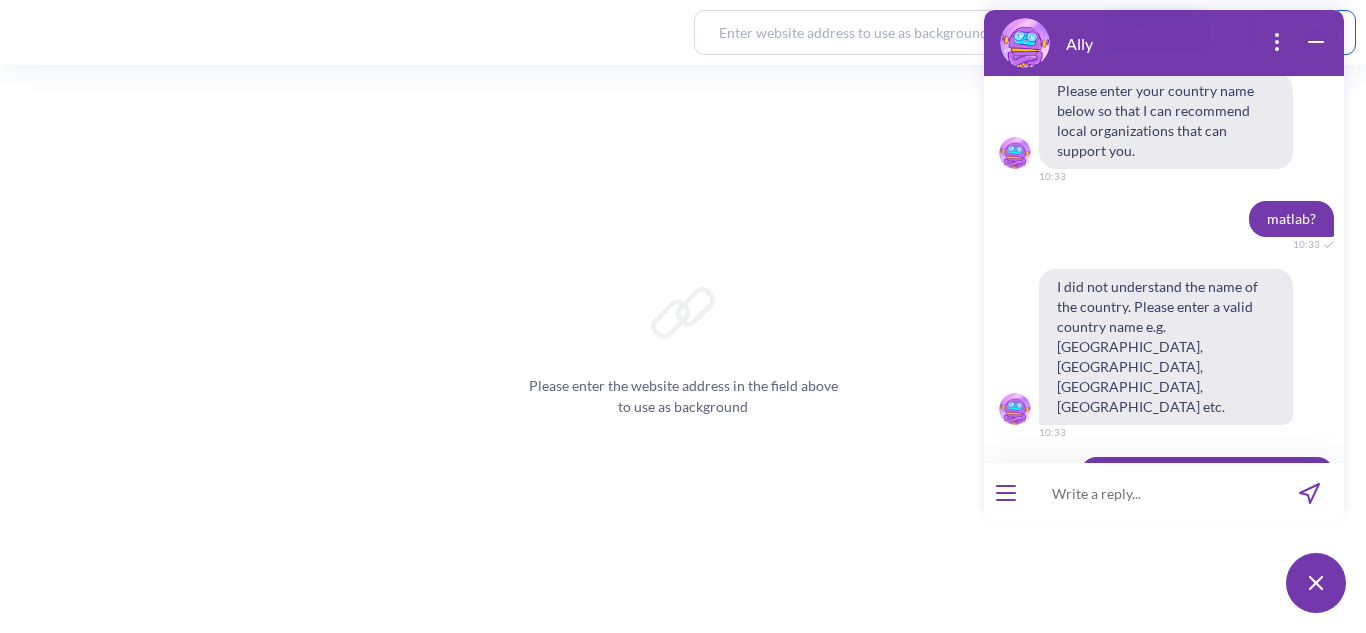 scroll, scrollTop: 2566, scrollLeft: 0, axis: vertical 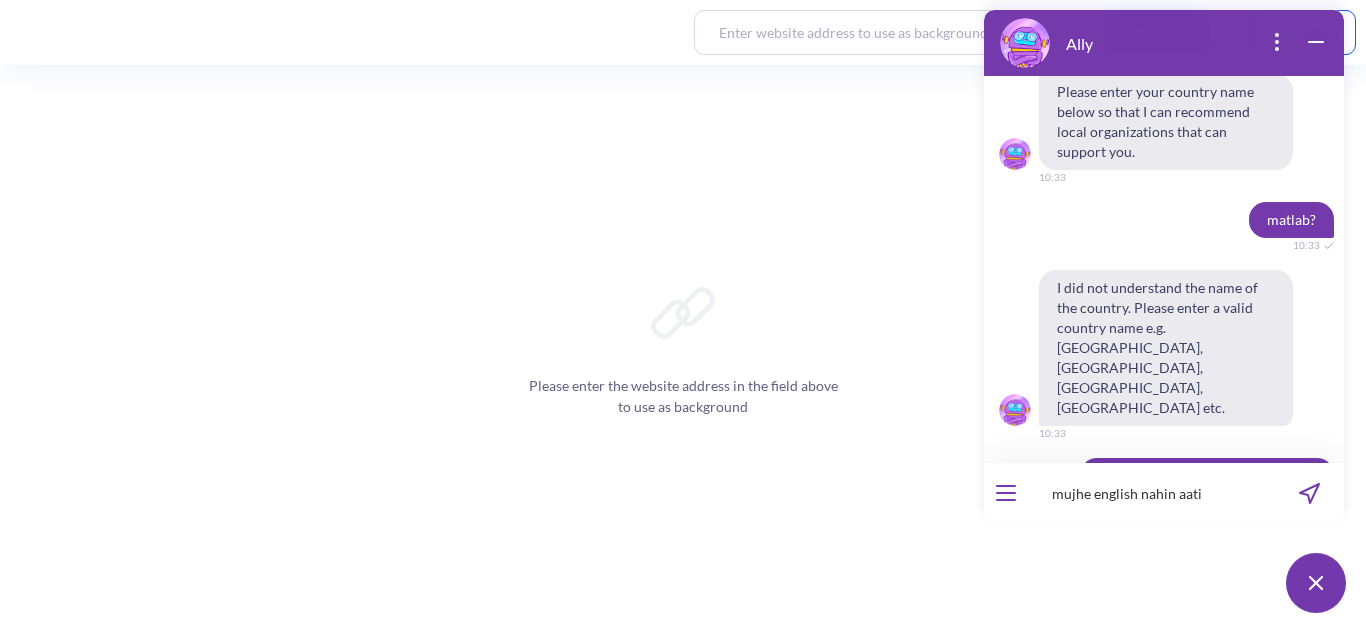 type on "mujhe english nahin aati" 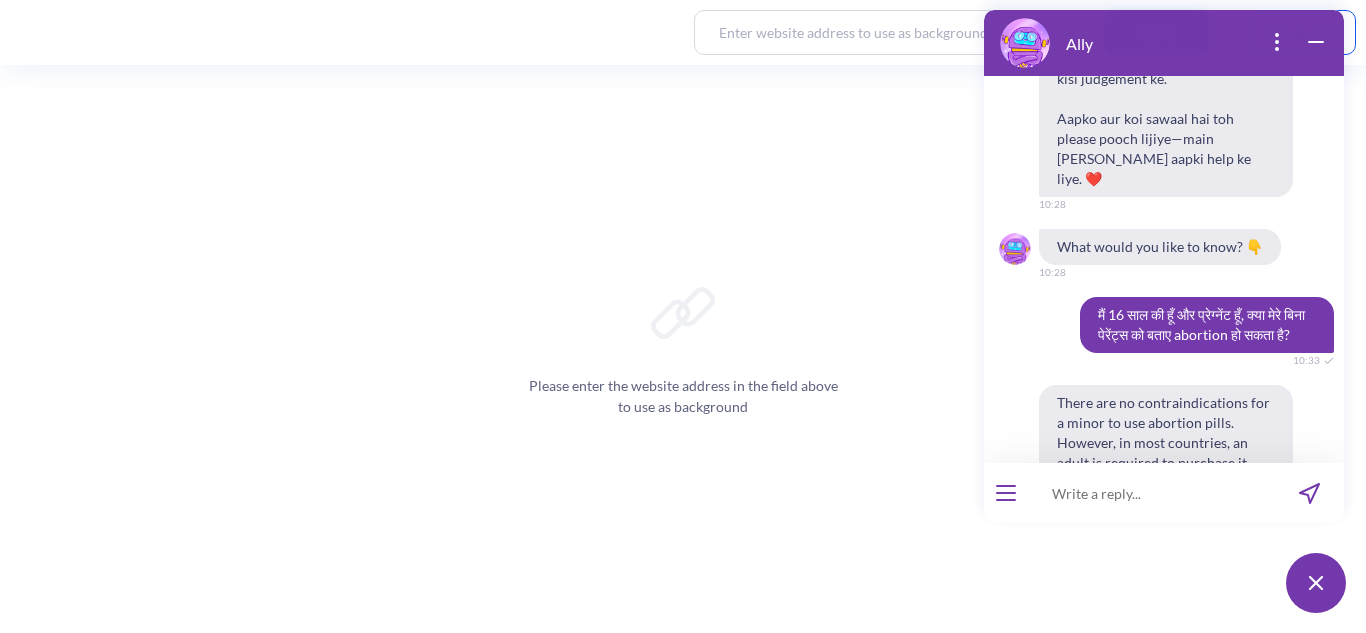 scroll, scrollTop: 2086, scrollLeft: 0, axis: vertical 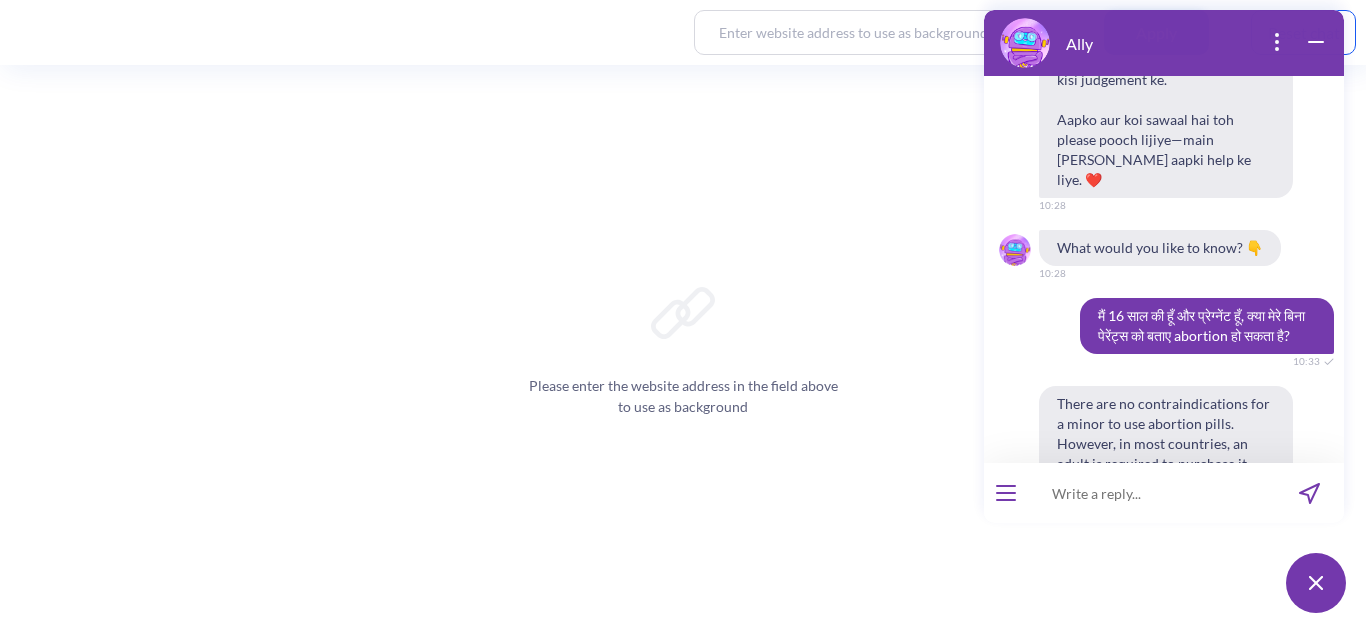 click on "मैं 16 साल की हूँ और प्रेग्नेंट हूँ, क्या मेरे बिना पेरेंट्स को बताए abortion हो सकता है?" at bounding box center [1207, 326] 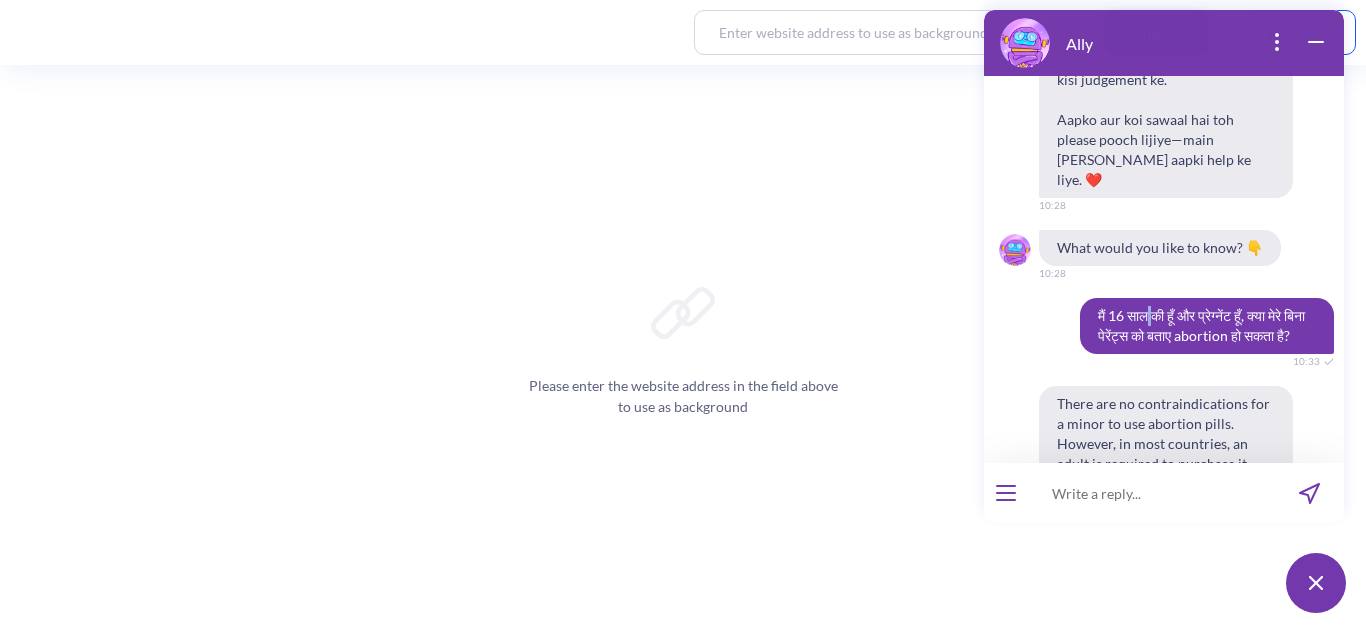 click on "मैं 16 साल की हूँ और प्रेग्नेंट हूँ, क्या मेरे बिना पेरेंट्स को बताए abortion हो सकता है?" at bounding box center [1207, 326] 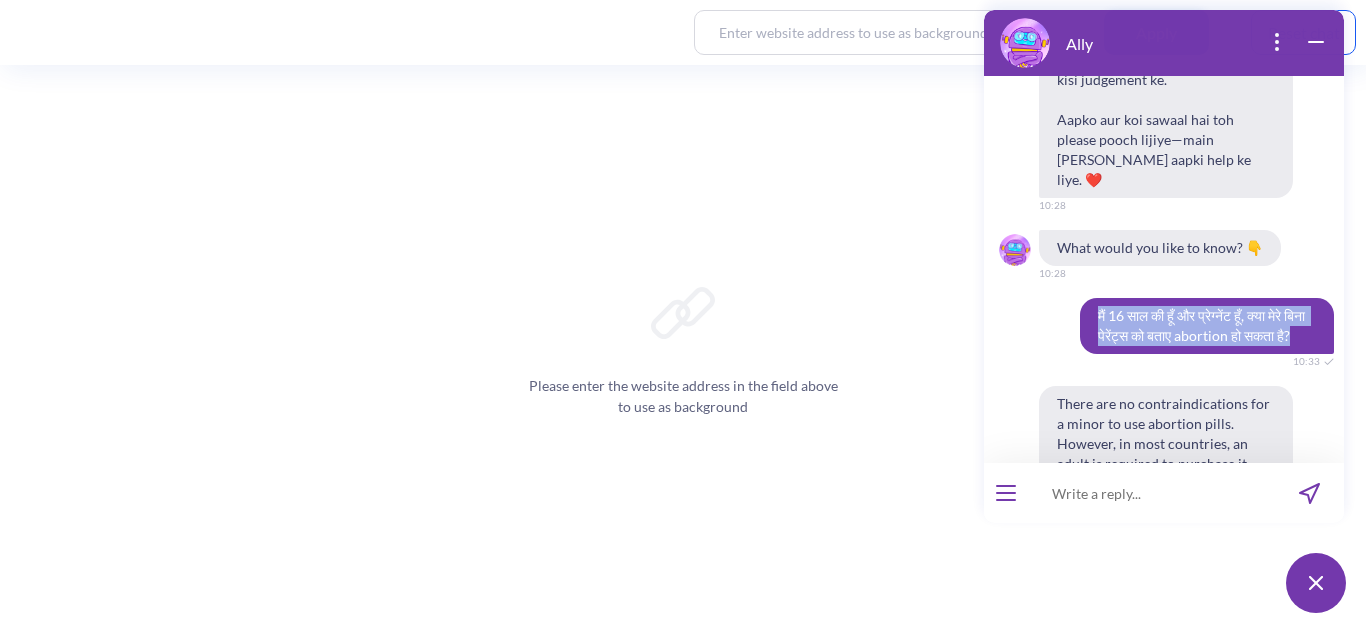 drag, startPoint x: 1081, startPoint y: 171, endPoint x: 1137, endPoint y: 215, distance: 71.21797 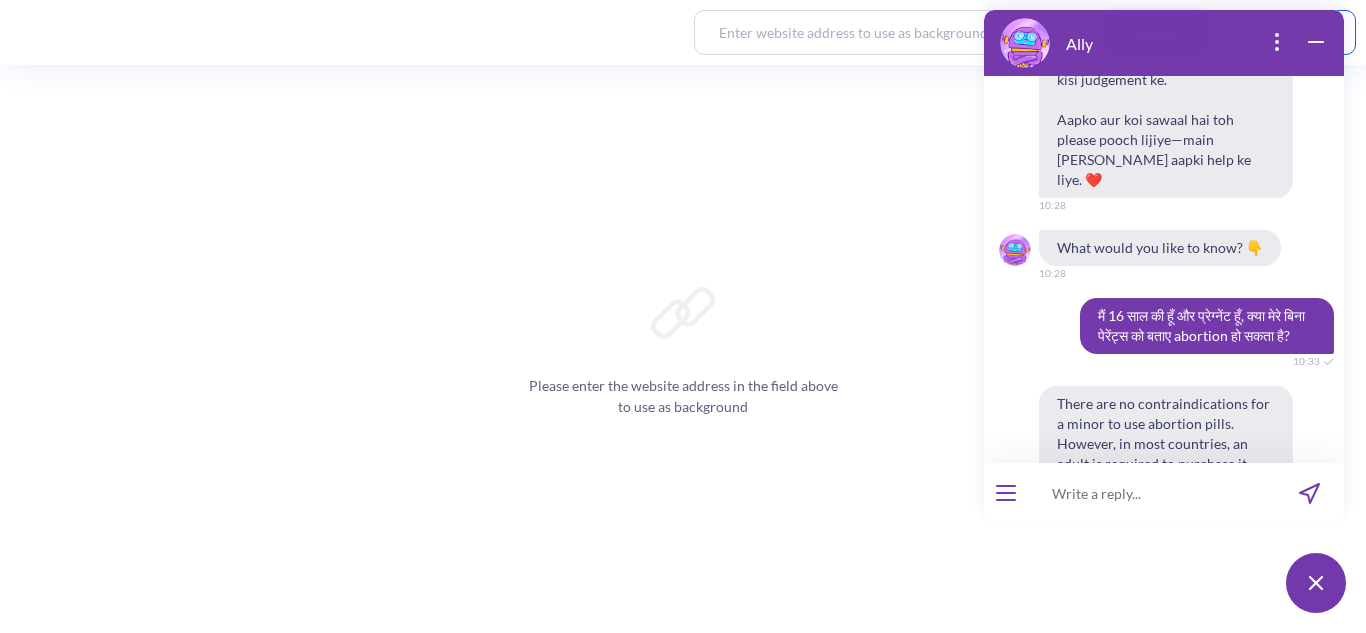 paste on "मैं 16 साल की हूँ और प्रेग्नेंट हूँ, क्या मेरे बिना पेरेंट्स को बताए abortion हो सकता है?" 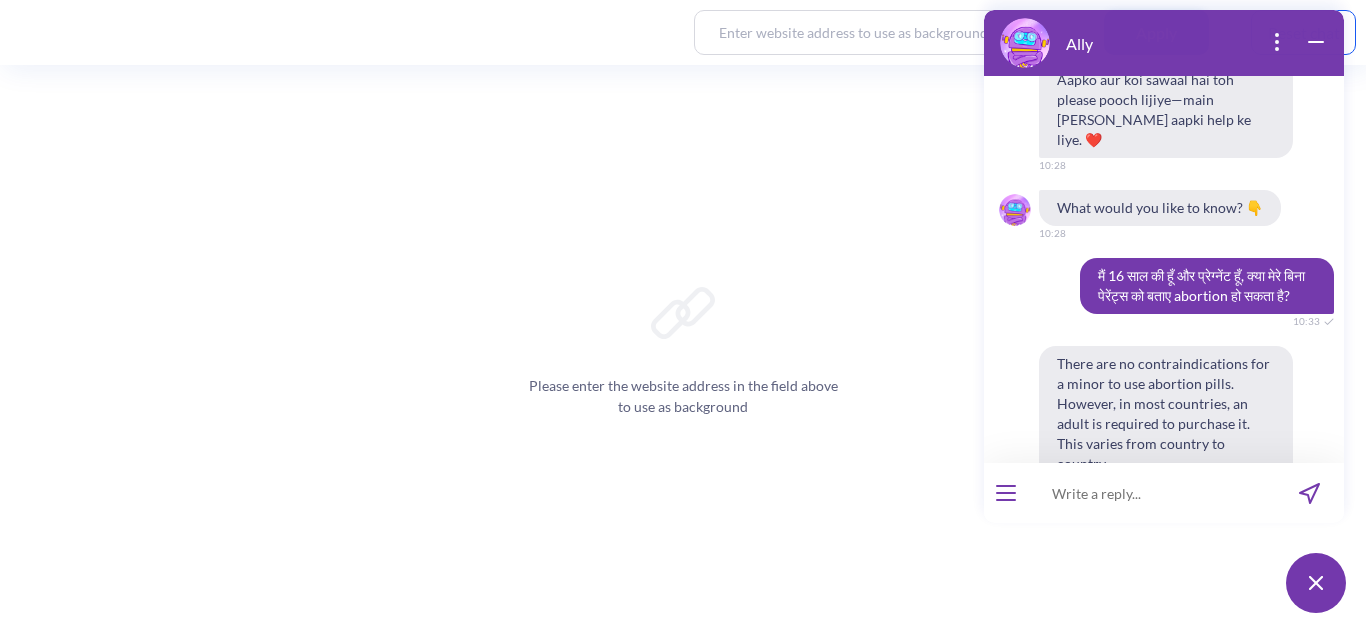 scroll, scrollTop: 2125, scrollLeft: 0, axis: vertical 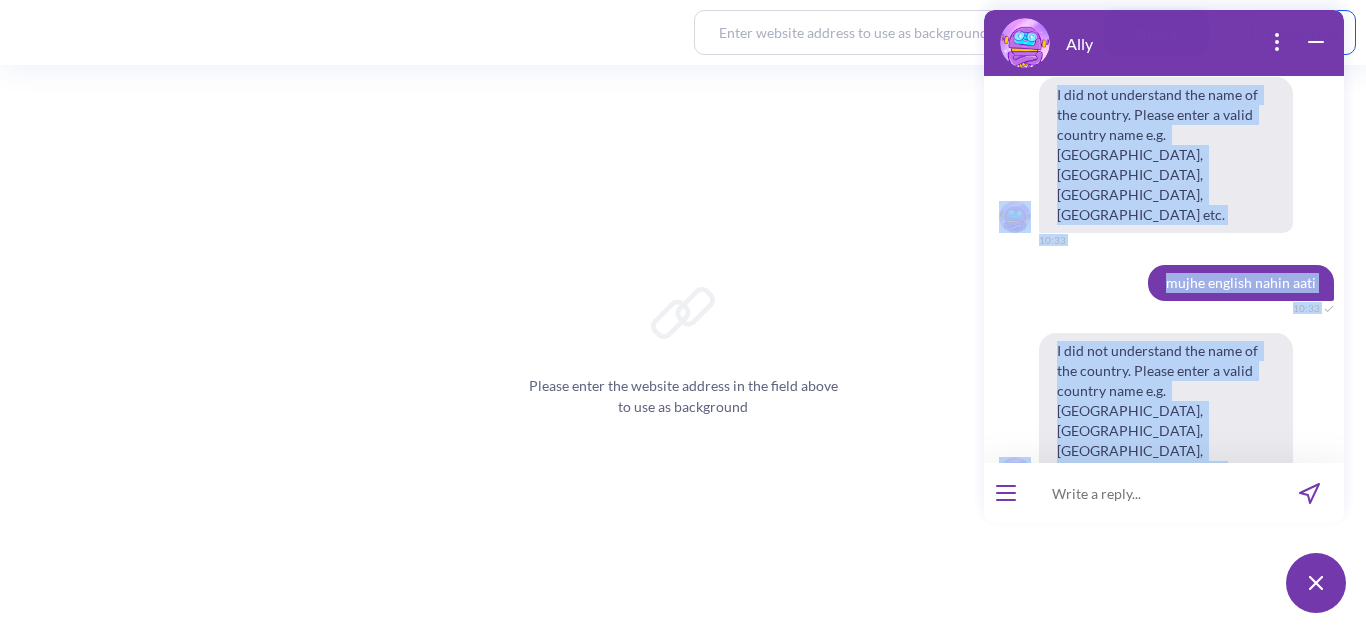 drag, startPoint x: 1064, startPoint y: 378, endPoint x: 1207, endPoint y: 414, distance: 147.46185 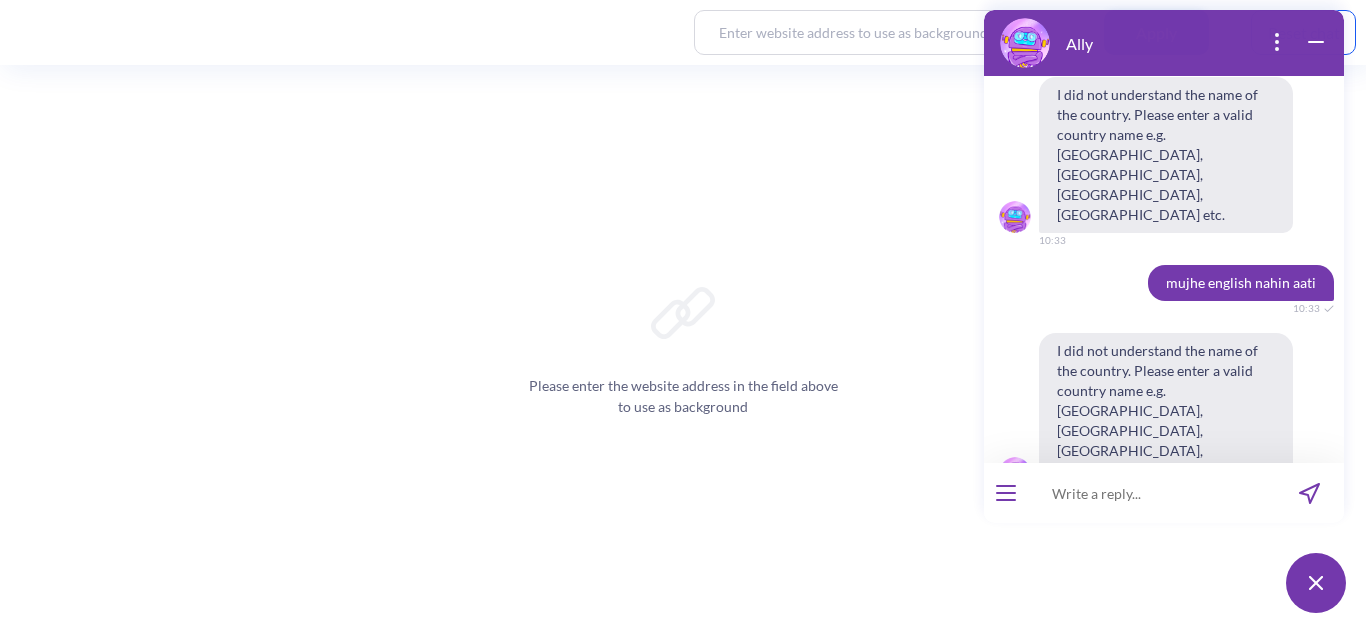 drag, startPoint x: 1069, startPoint y: 217, endPoint x: 1084, endPoint y: 245, distance: 31.764761 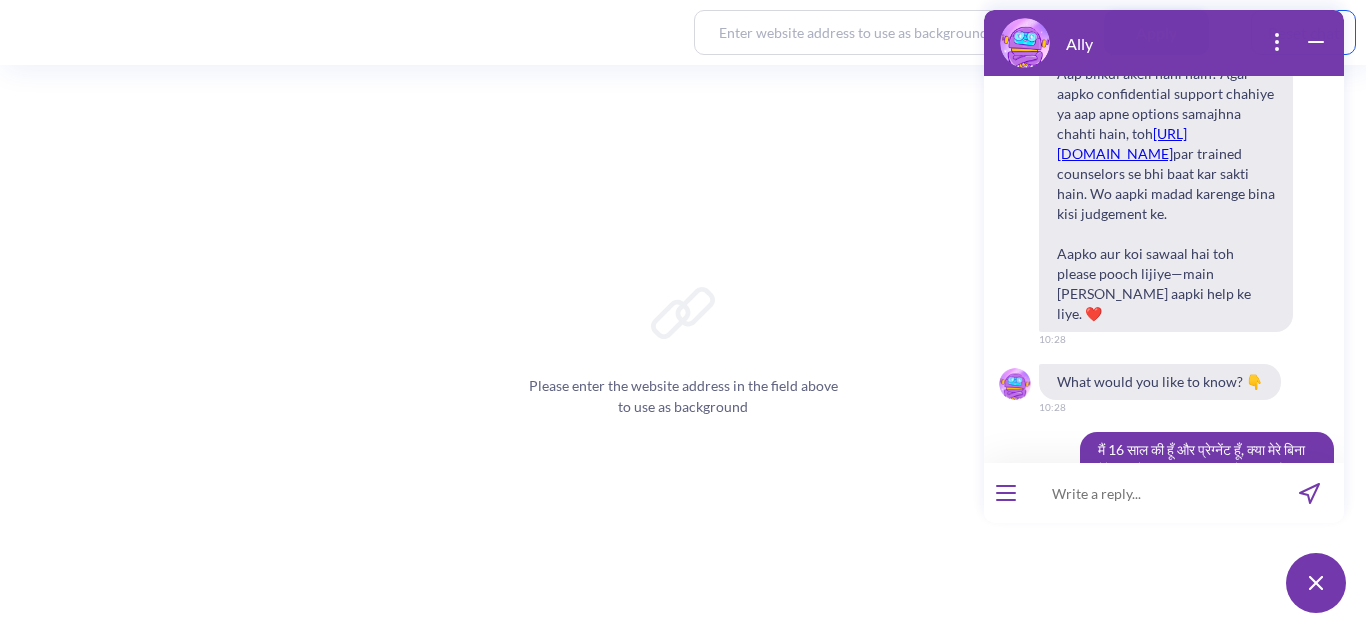 scroll, scrollTop: 1951, scrollLeft: 0, axis: vertical 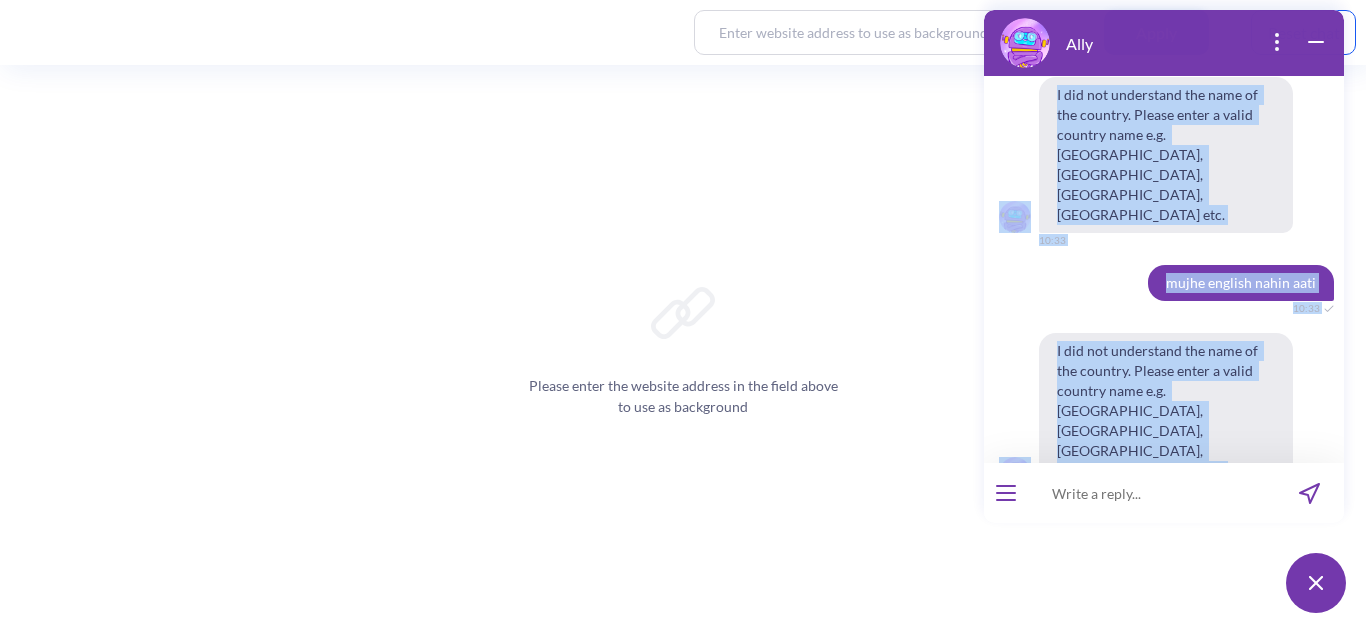 drag, startPoint x: 1074, startPoint y: 302, endPoint x: 1184, endPoint y: 419, distance: 160.58954 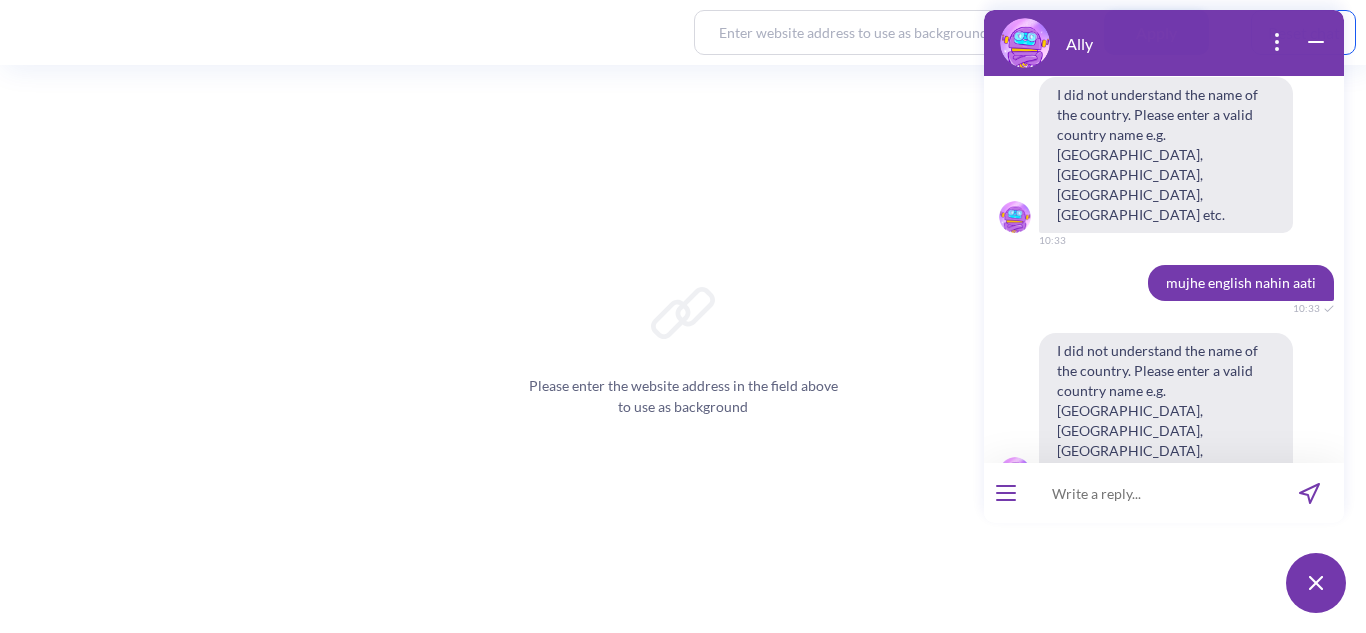 click at bounding box center [1151, 493] 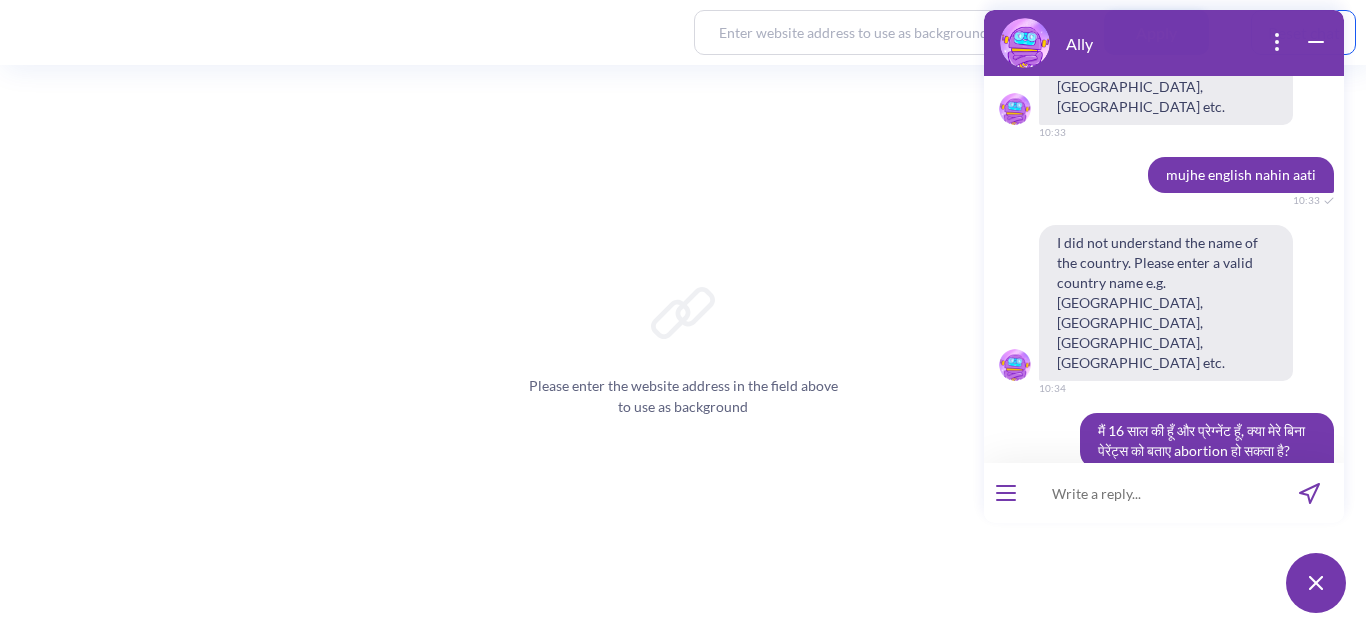scroll, scrollTop: 3271, scrollLeft: 0, axis: vertical 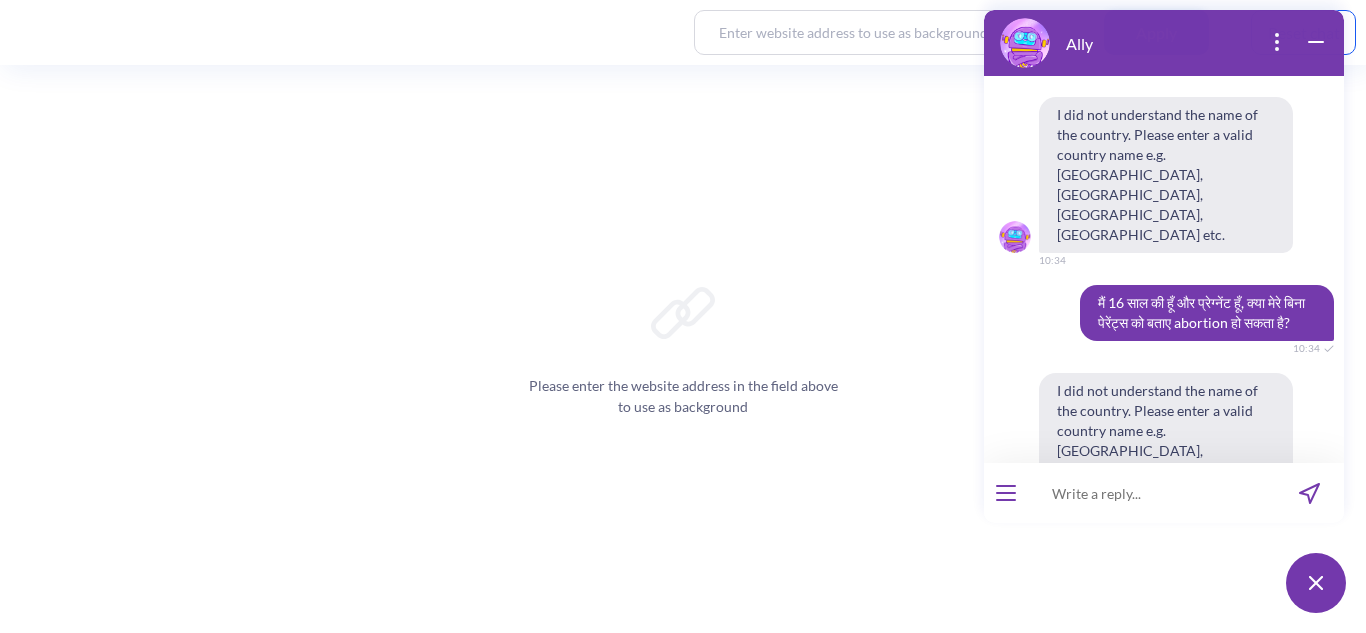 click at bounding box center (1151, 493) 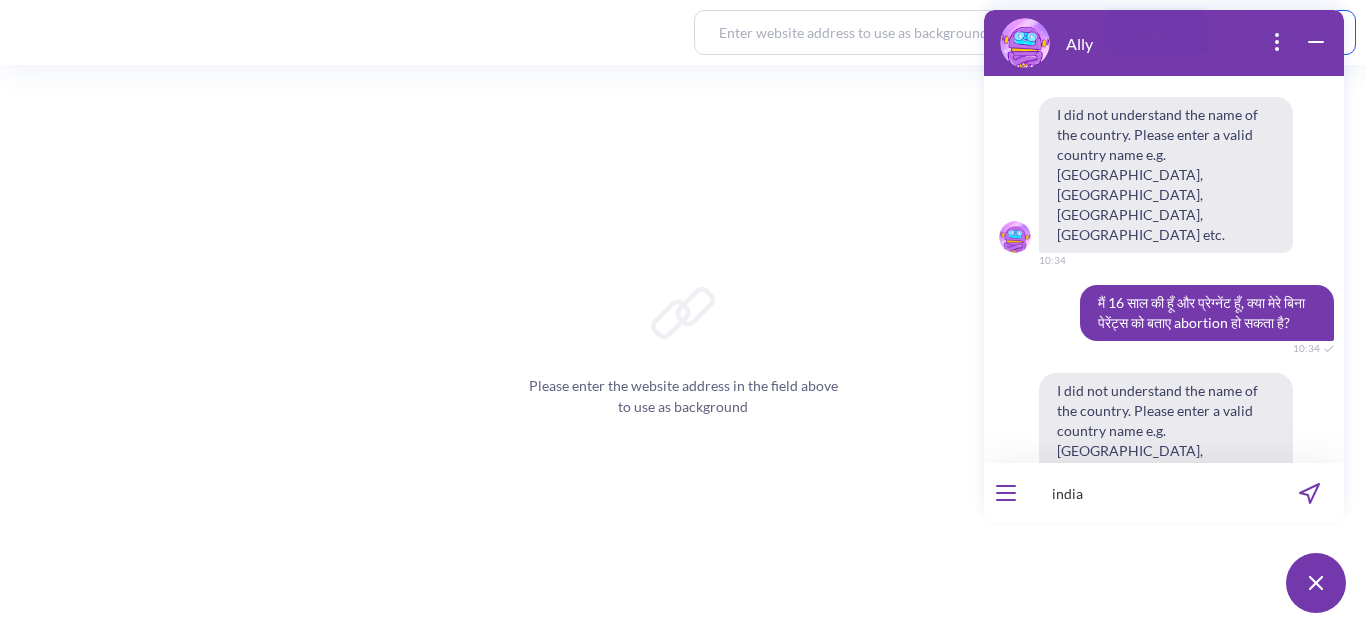 type on "india" 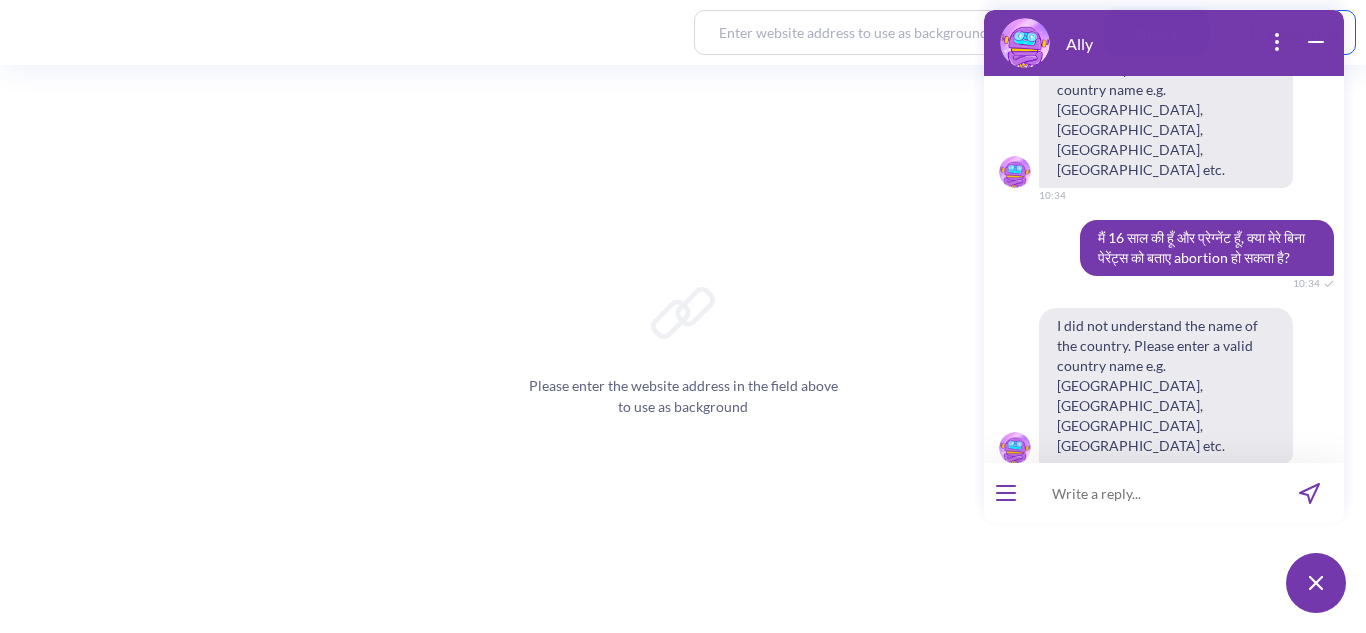 scroll, scrollTop: 3339, scrollLeft: 0, axis: vertical 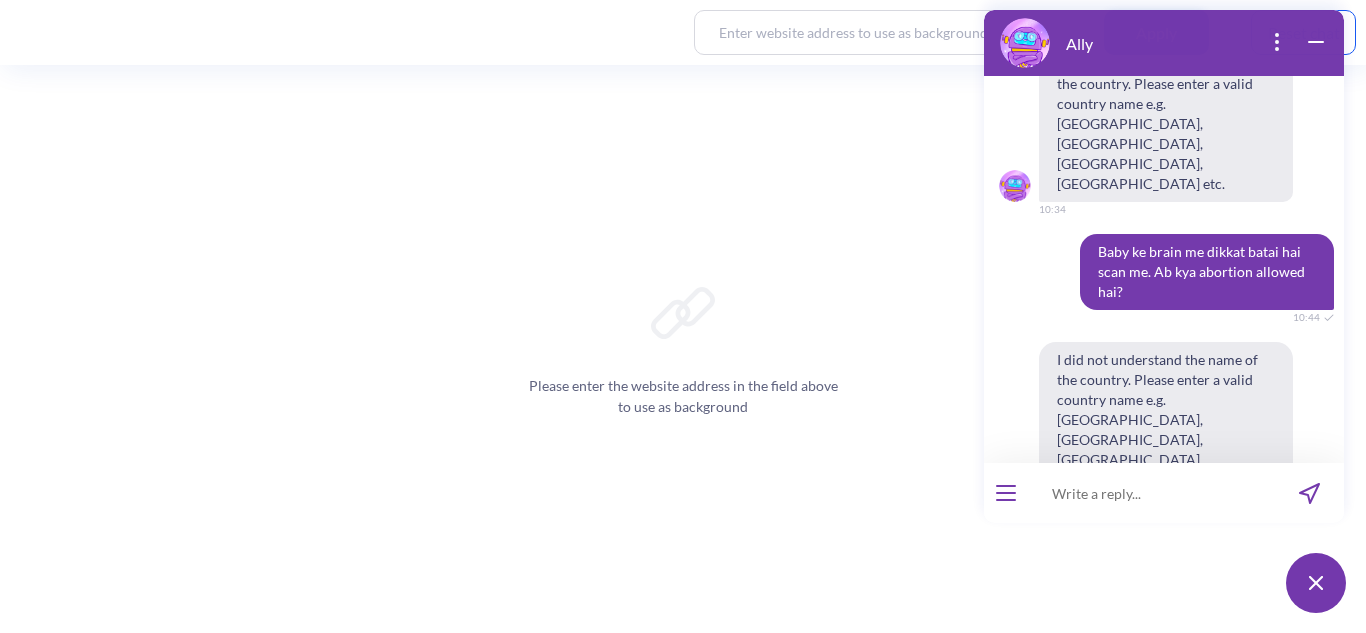click at bounding box center [1151, 493] 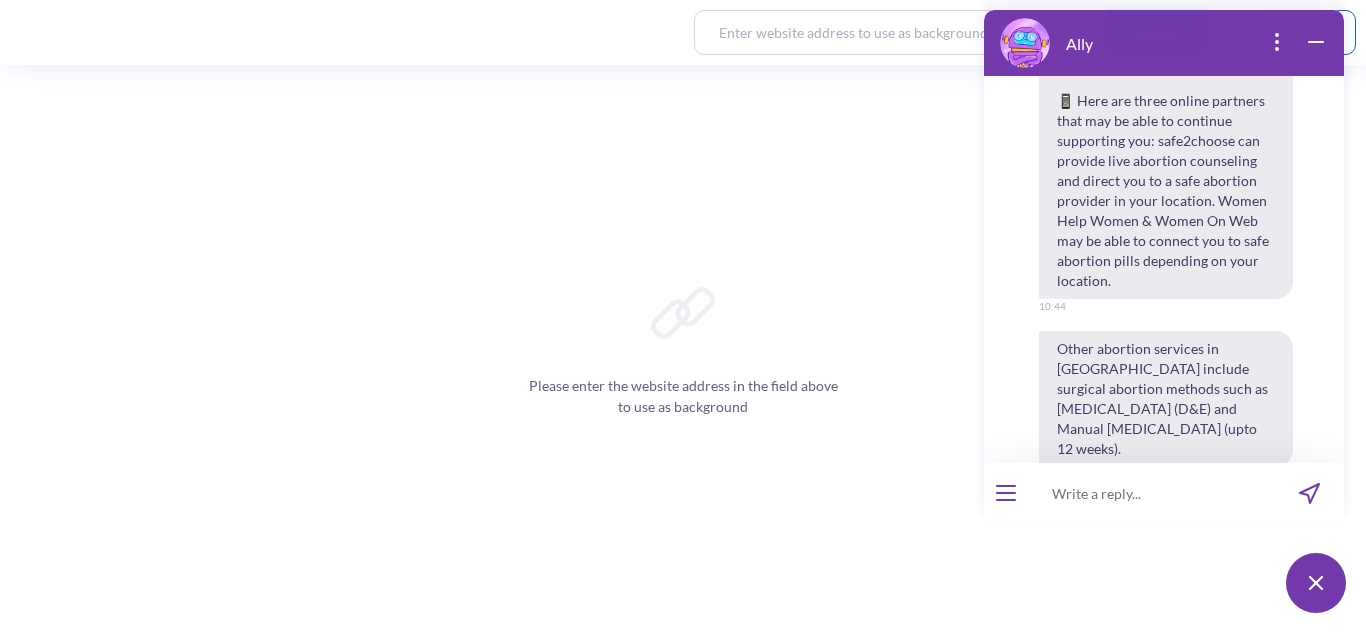 scroll, scrollTop: 4314, scrollLeft: 0, axis: vertical 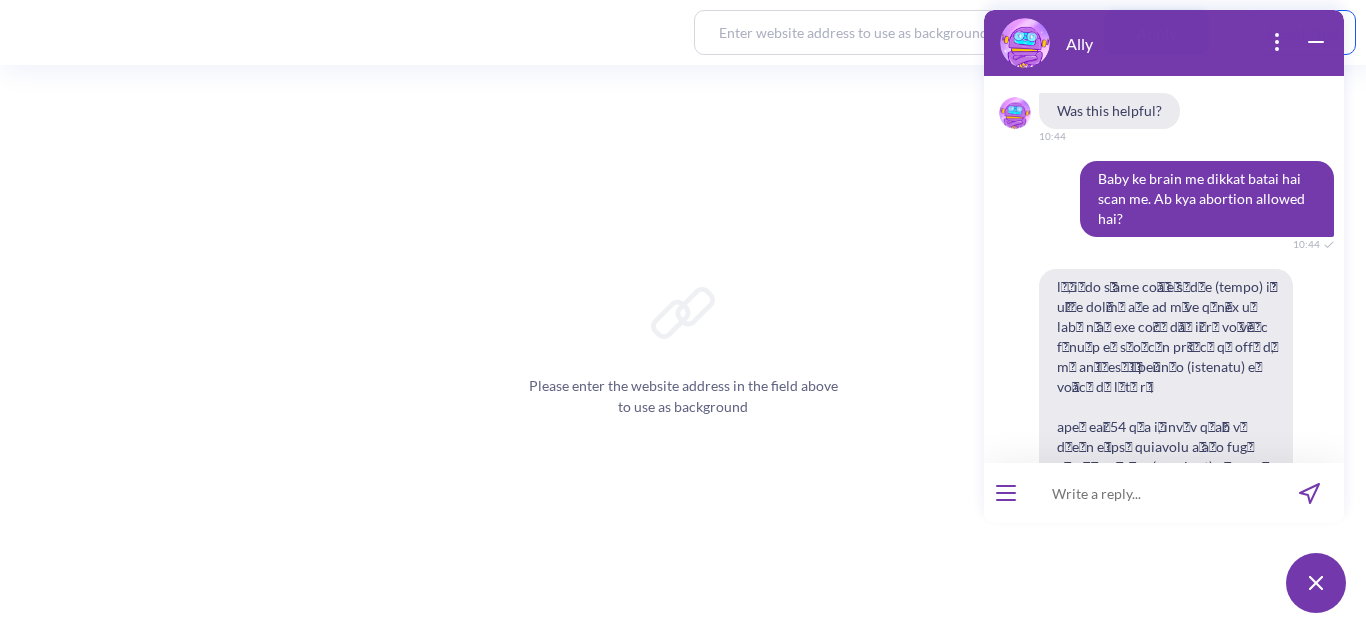 click at bounding box center (1151, 493) 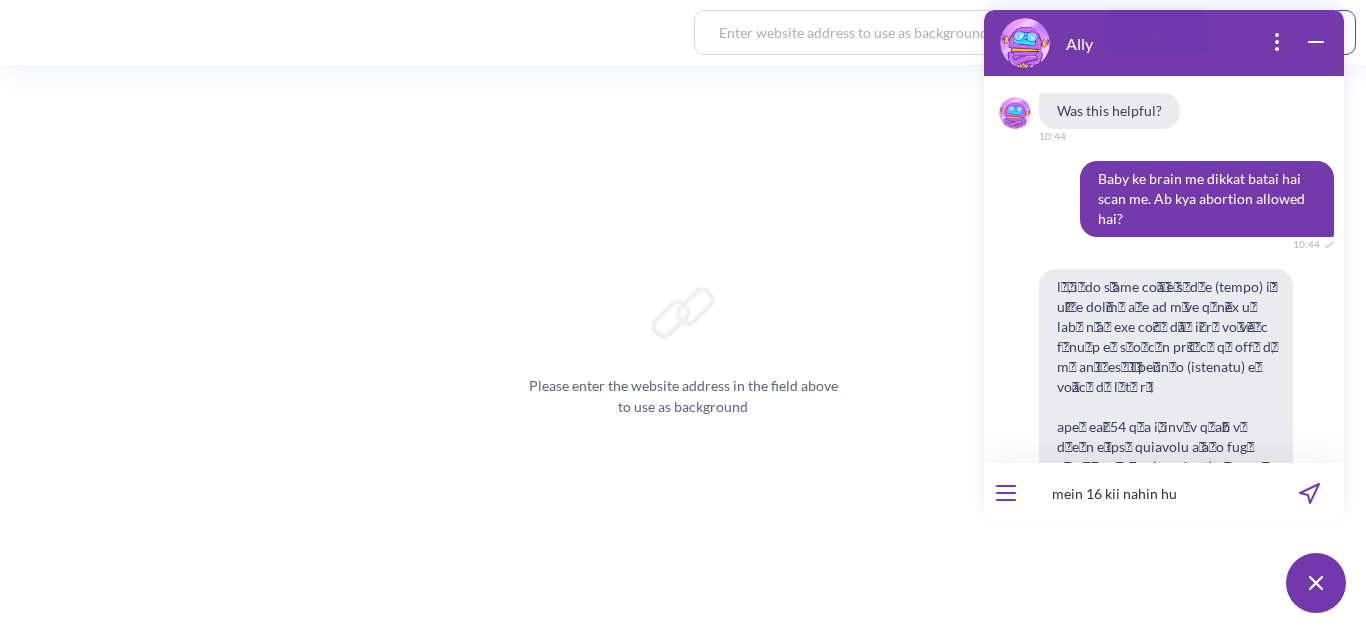 type on "mein 16 kii nahin hun" 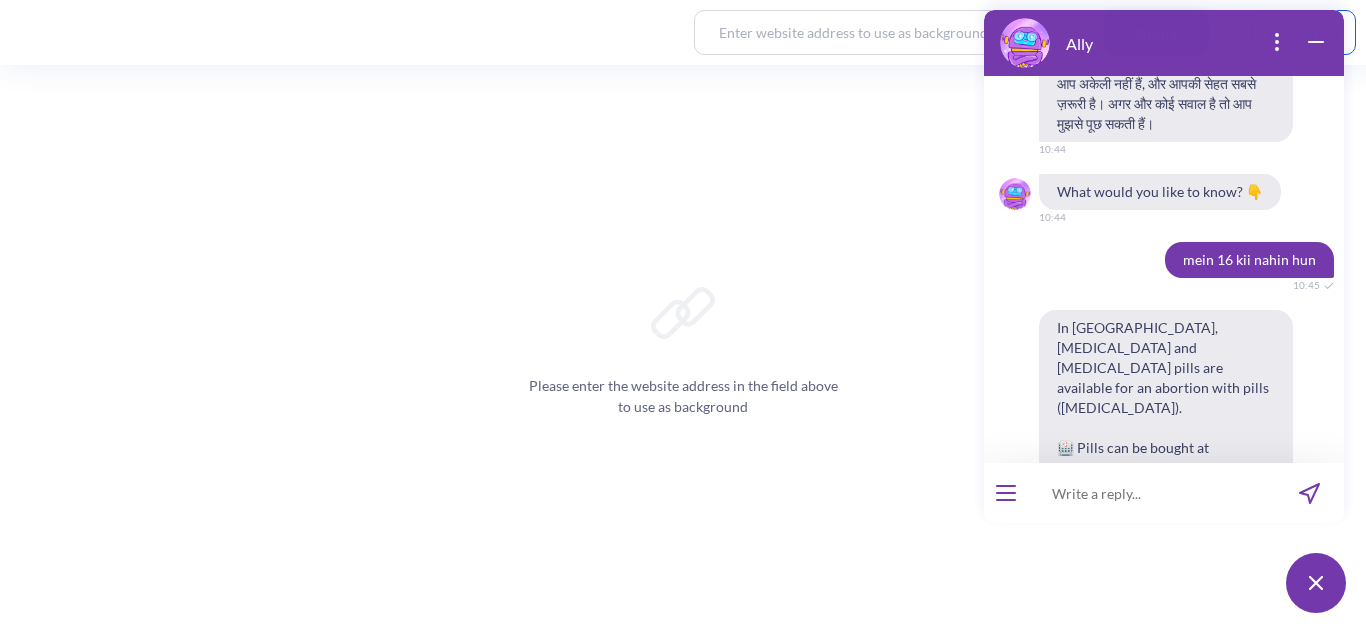 scroll, scrollTop: 5451, scrollLeft: 0, axis: vertical 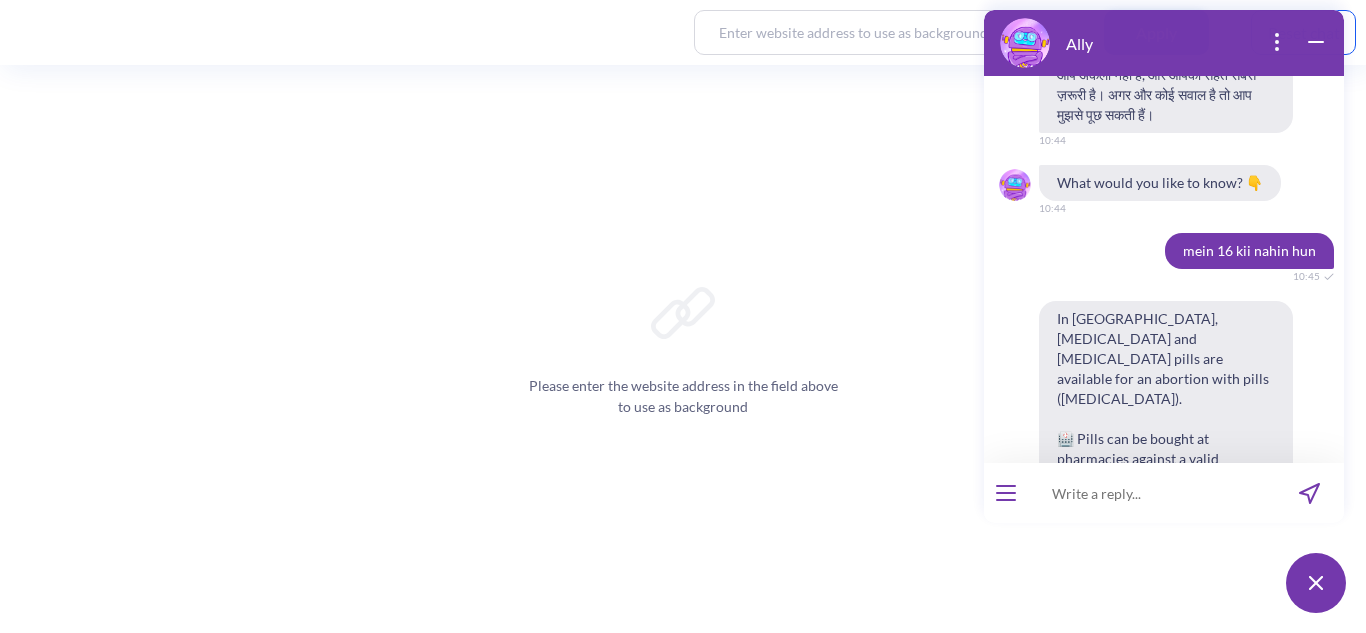 click at bounding box center (1151, 493) 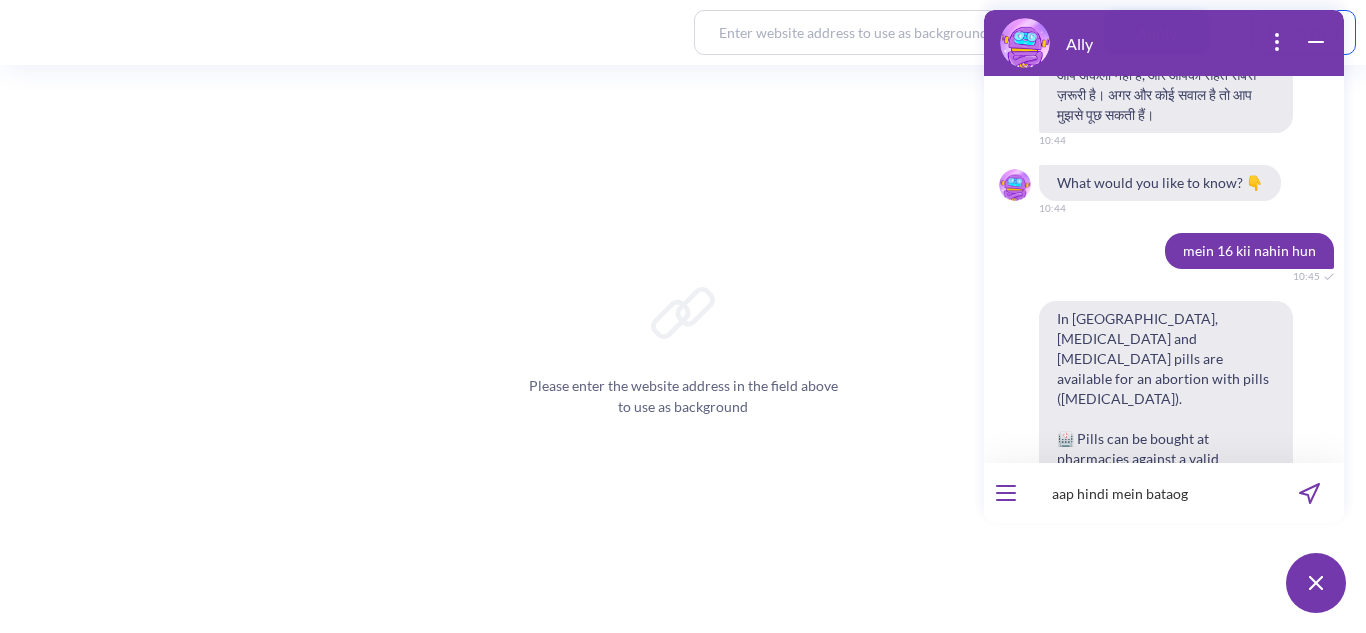 type on "aap hindi mein bataoge" 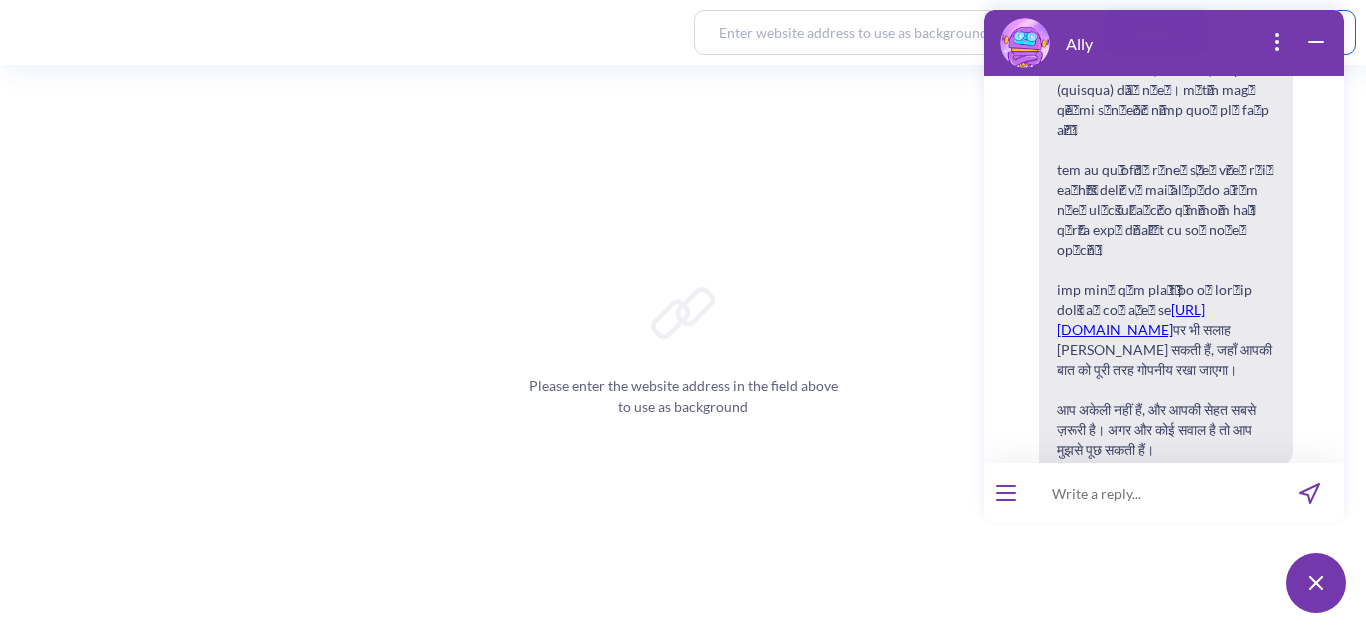 scroll, scrollTop: 5499, scrollLeft: 0, axis: vertical 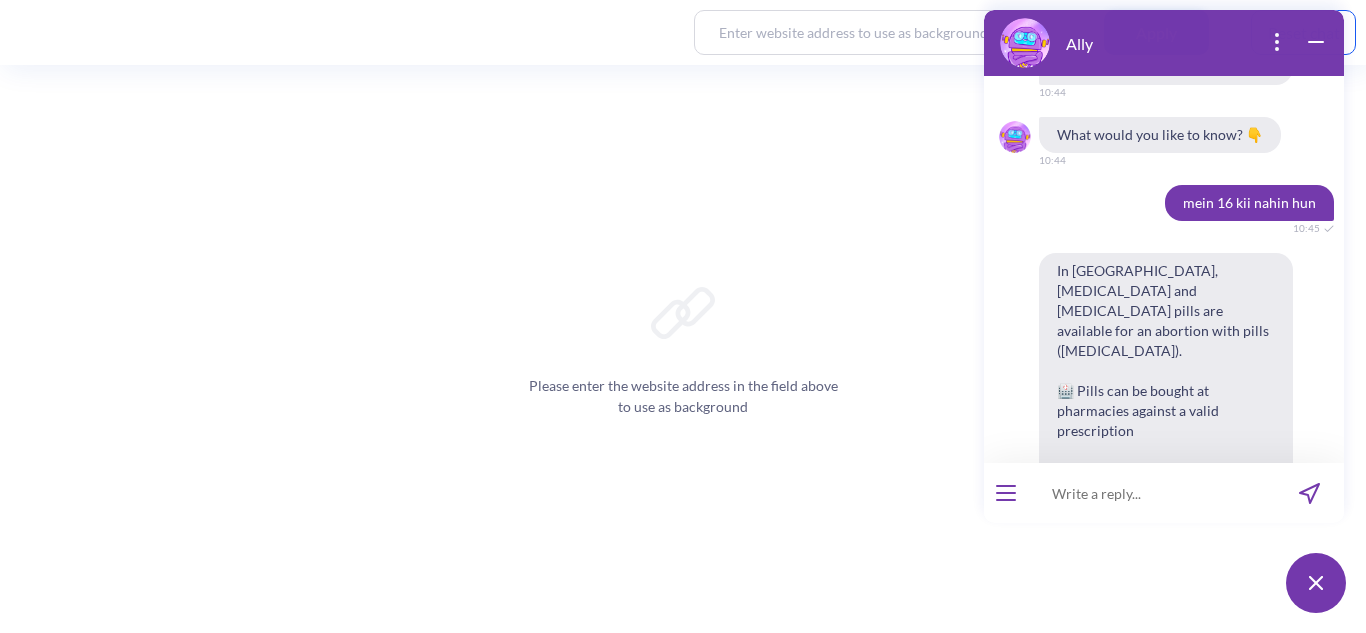 type on "?" 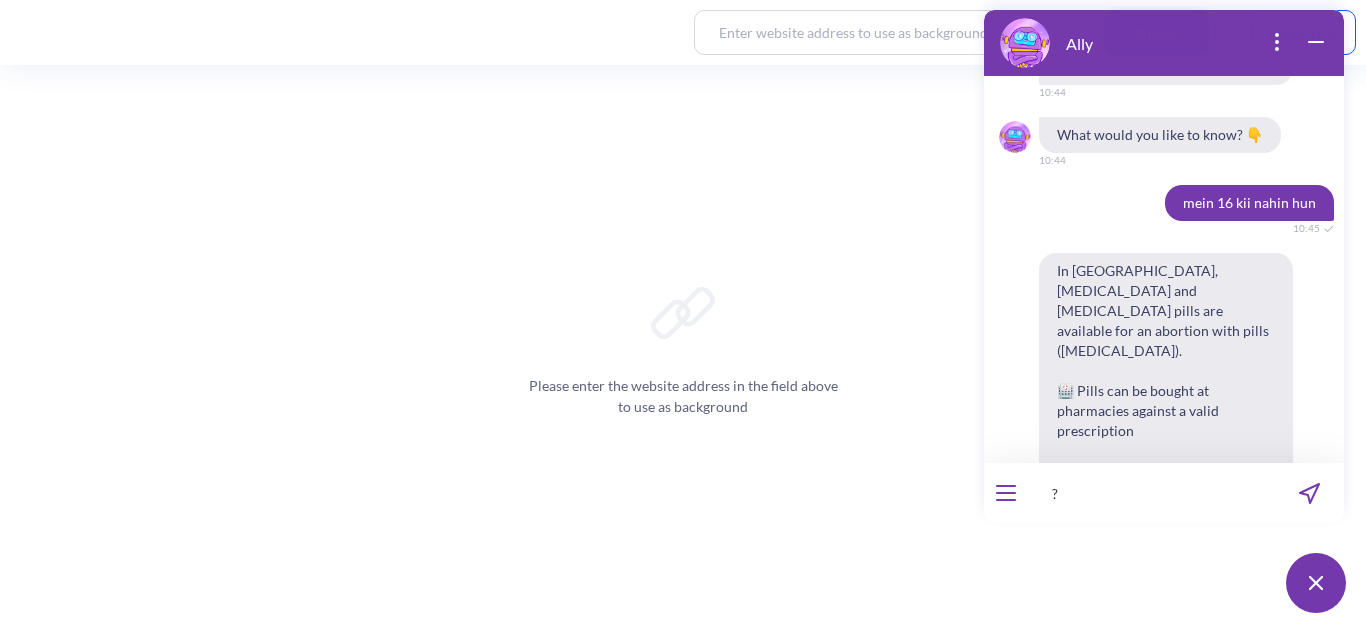 type 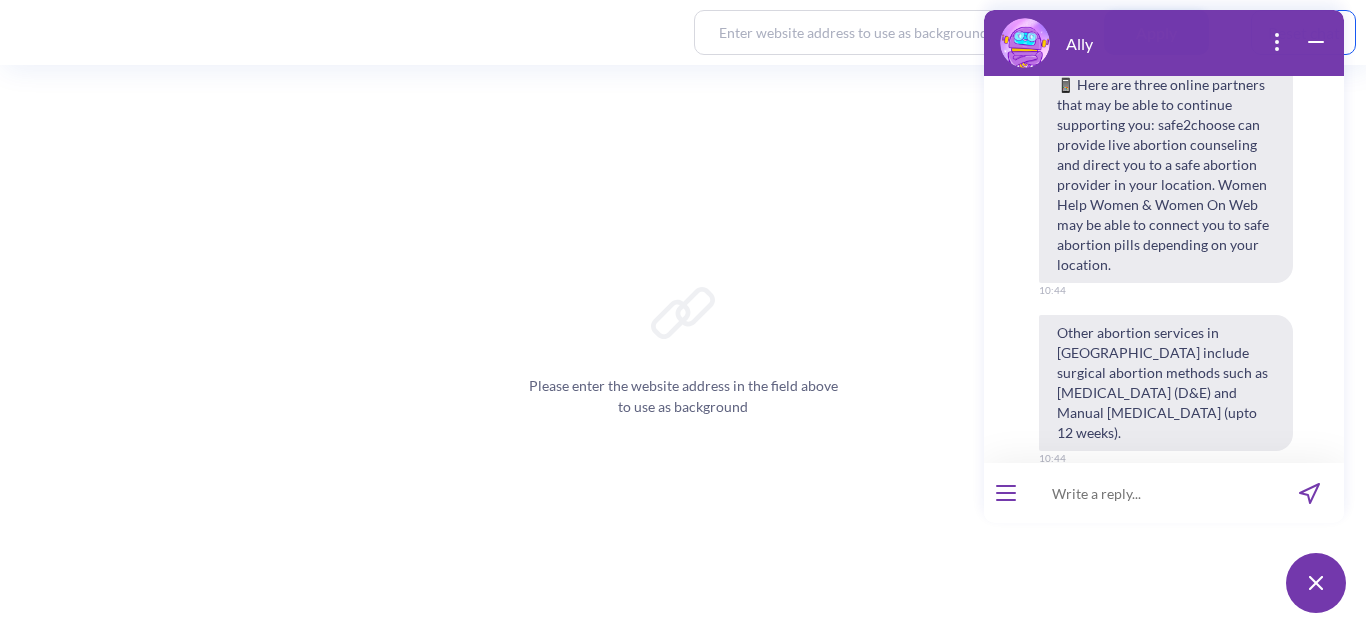 scroll, scrollTop: 4330, scrollLeft: 0, axis: vertical 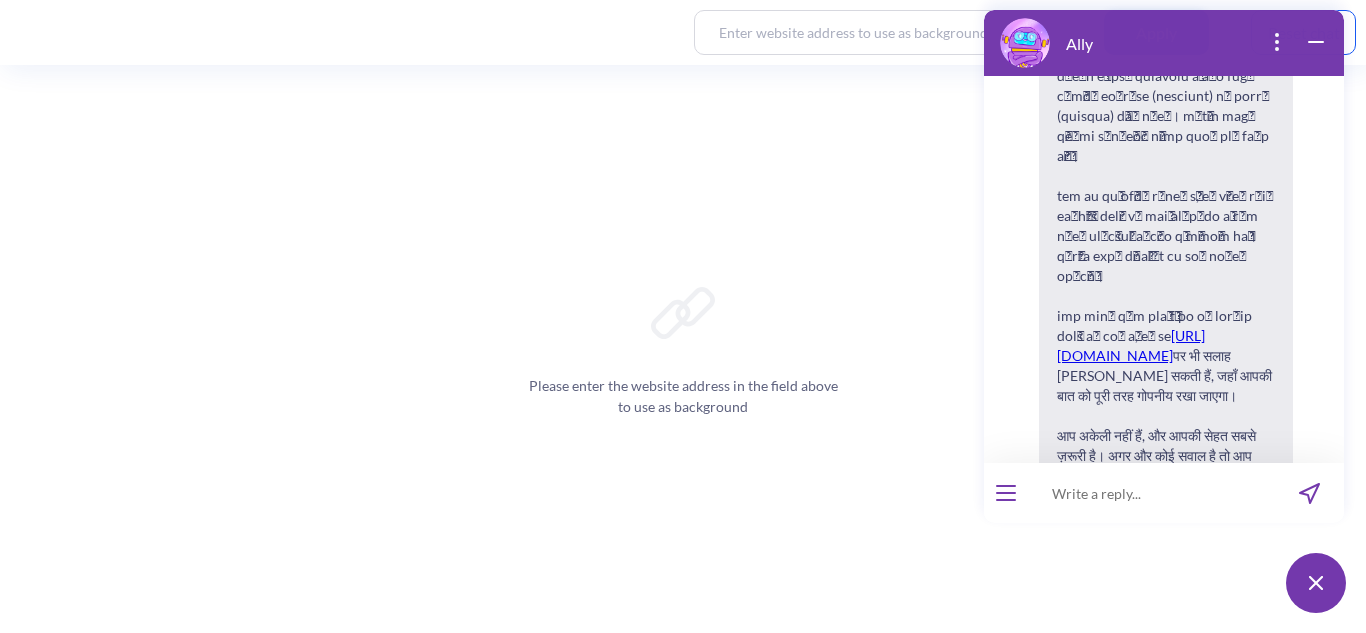 type 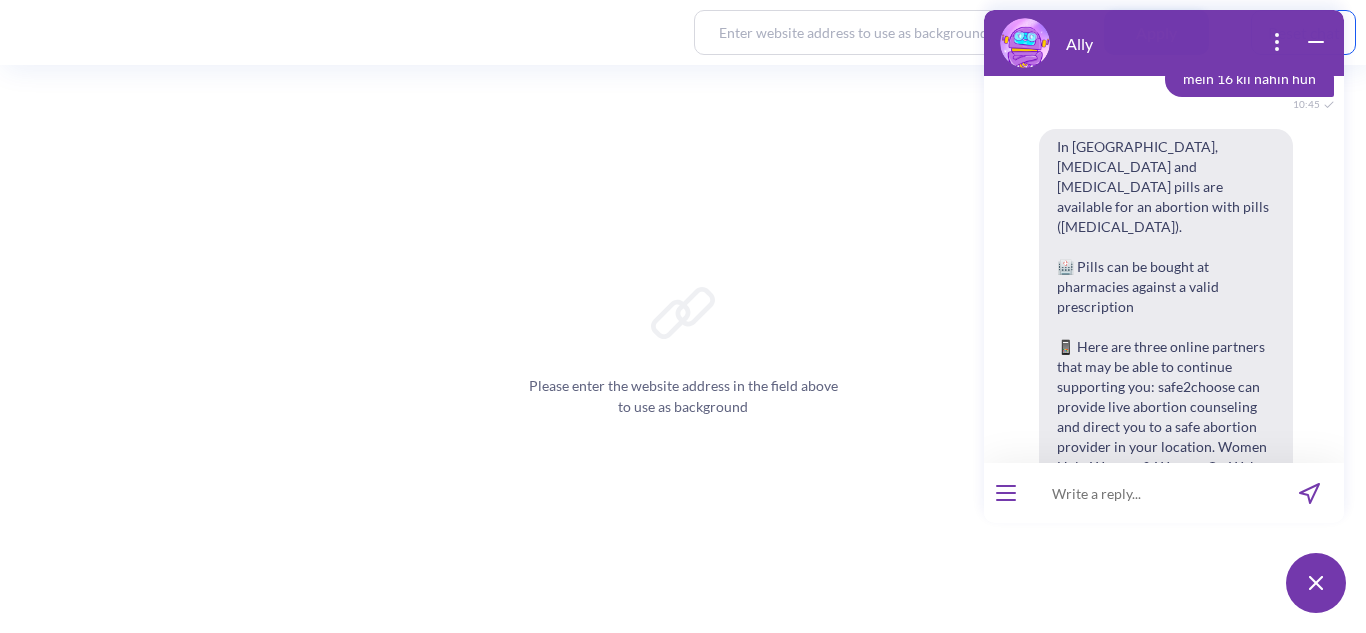 scroll, scrollTop: 5622, scrollLeft: 0, axis: vertical 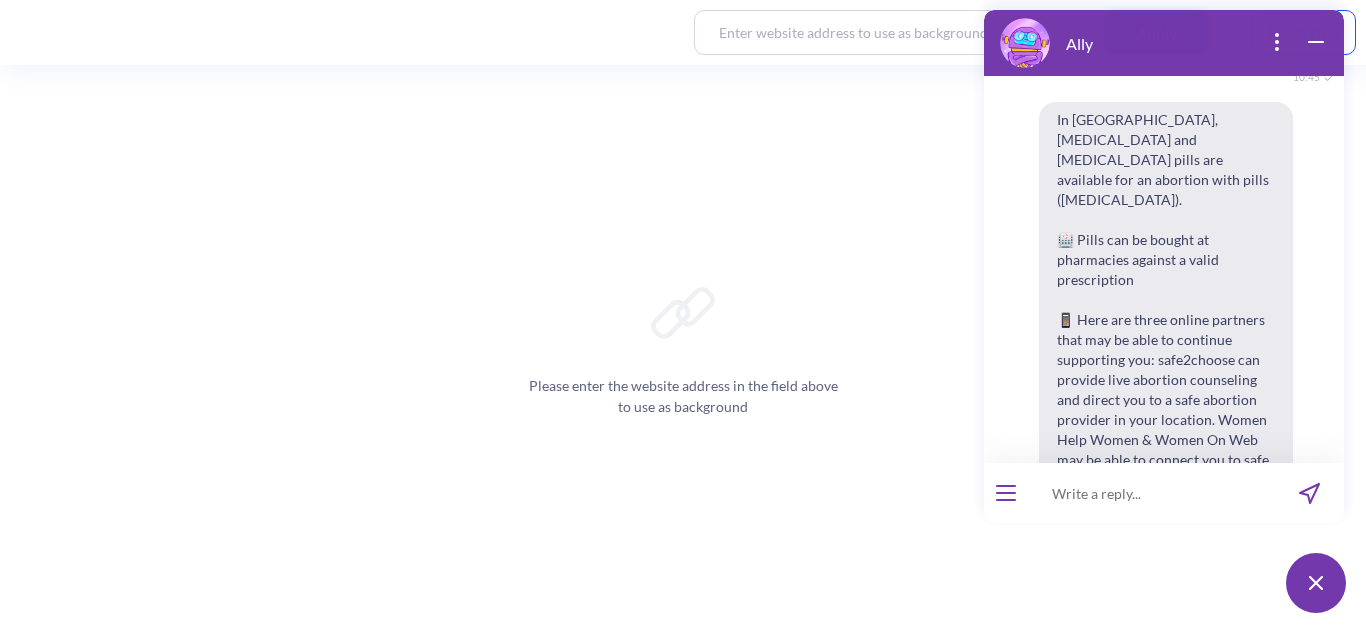 drag, startPoint x: 1089, startPoint y: 108, endPoint x: 1254, endPoint y: 107, distance: 165.00304 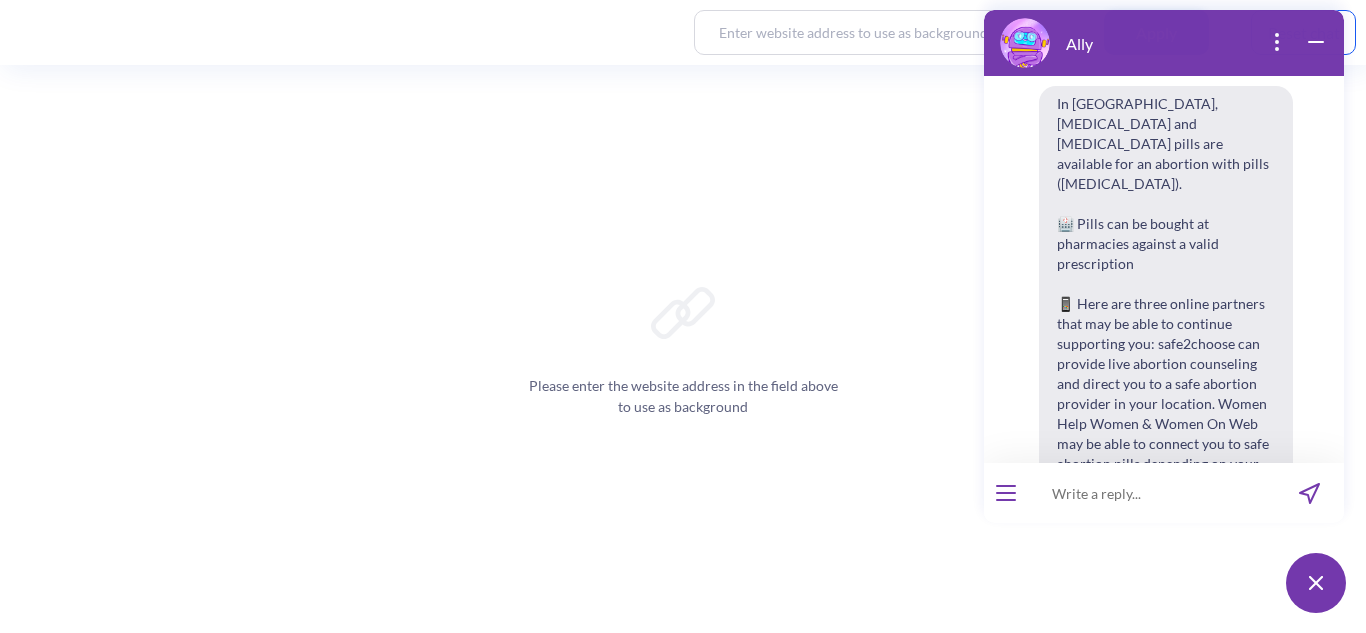 scroll, scrollTop: 5674, scrollLeft: 0, axis: vertical 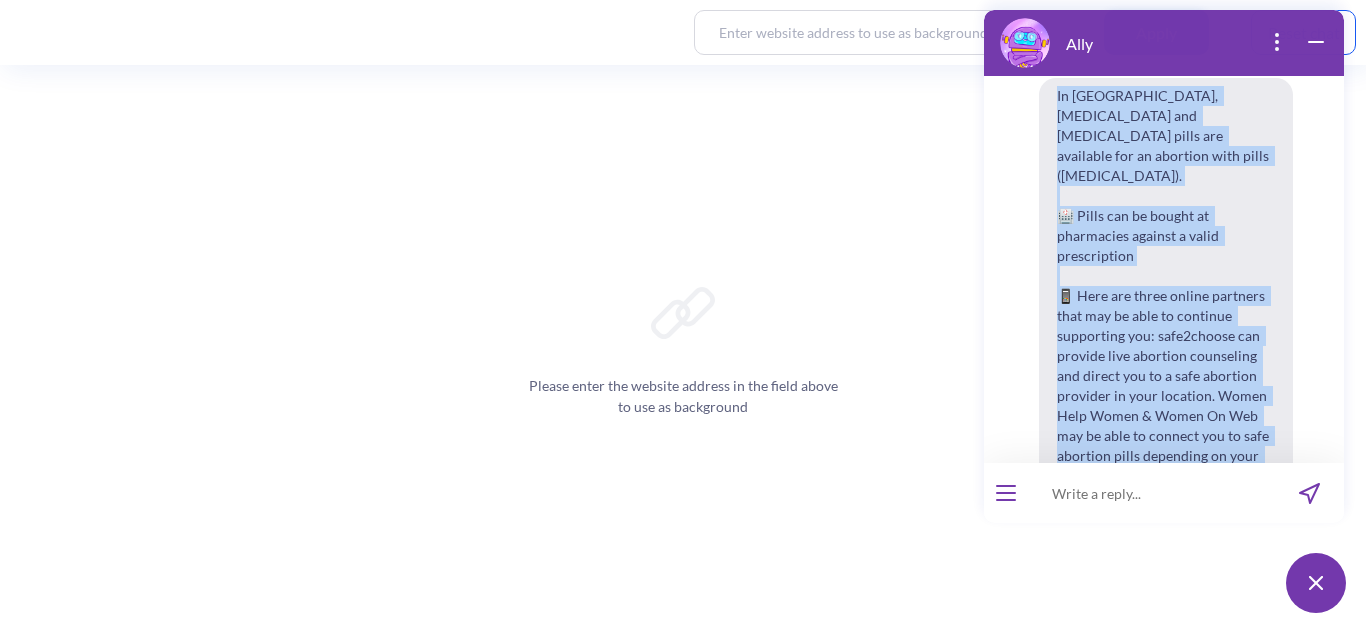 drag, startPoint x: 1070, startPoint y: 204, endPoint x: 1178, endPoint y: 383, distance: 209.0574 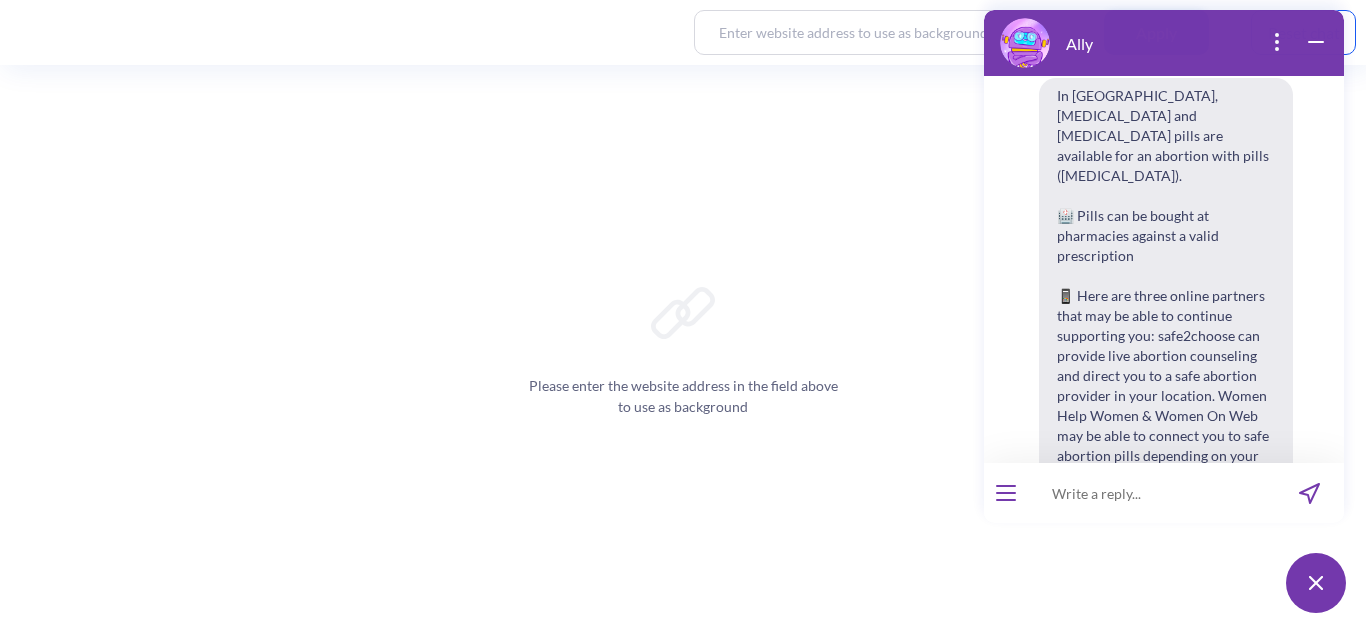 click on "Was this helpful? 10:46 👍 👎" at bounding box center (1164, 884) 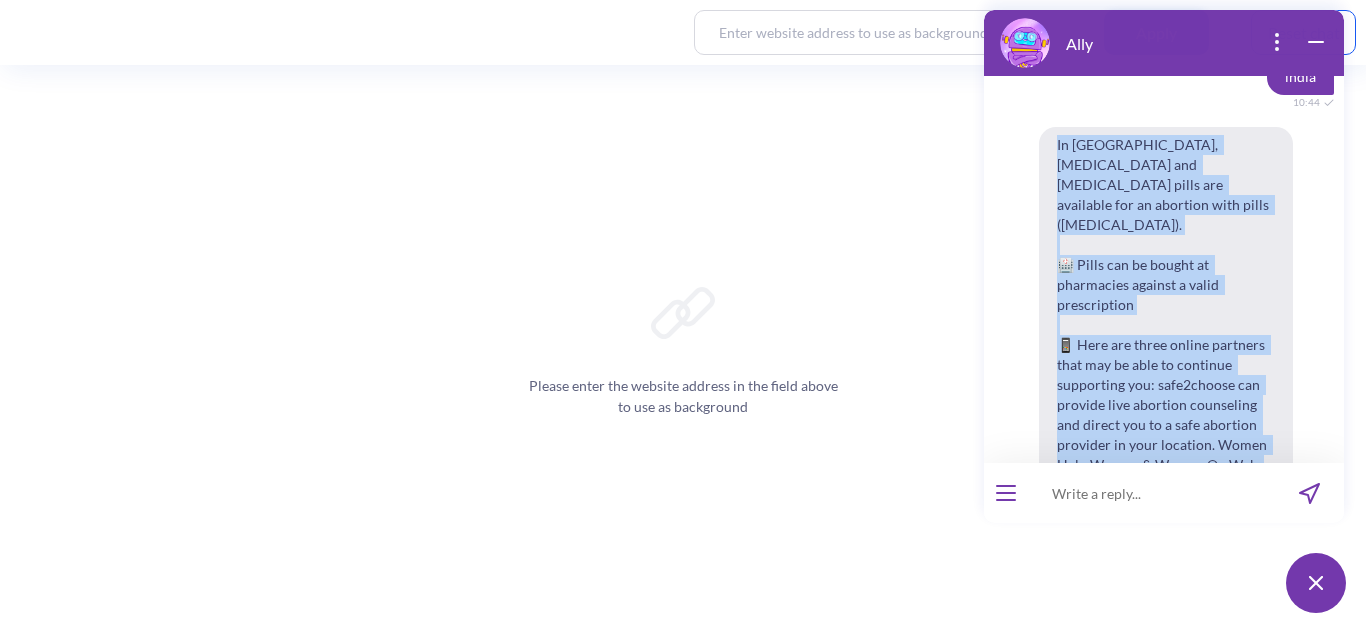 scroll, scrollTop: 4021, scrollLeft: 0, axis: vertical 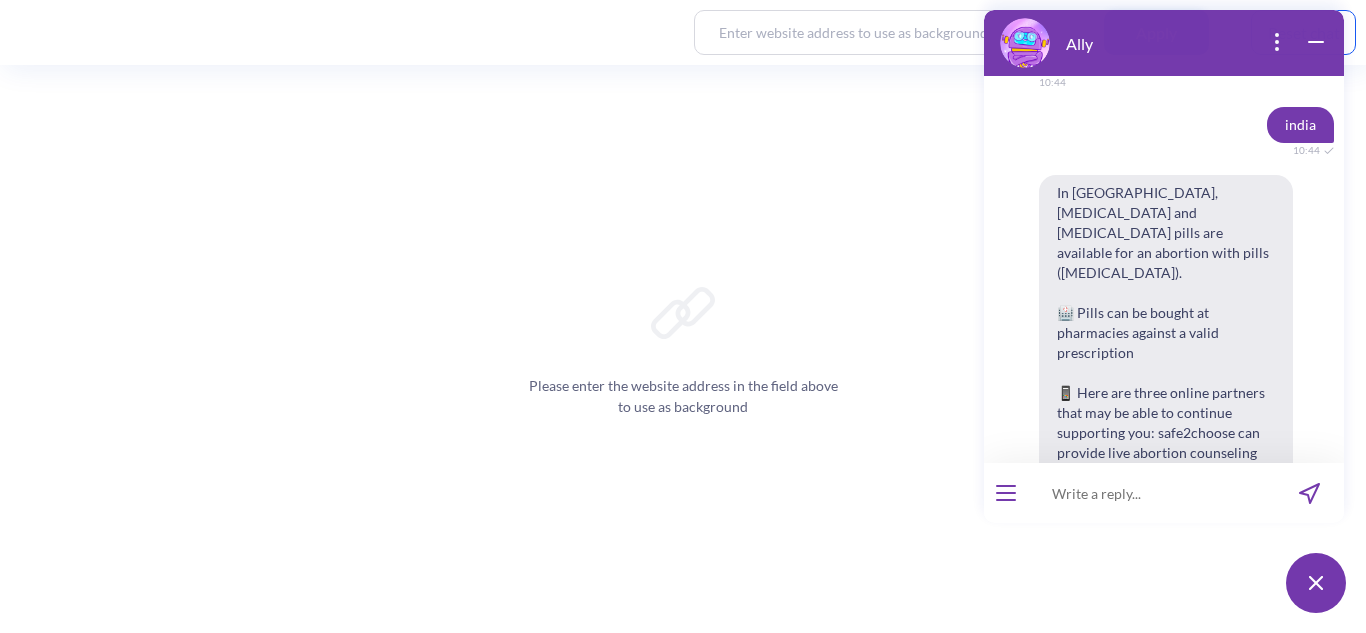 drag, startPoint x: 1234, startPoint y: 447, endPoint x: 1082, endPoint y: 432, distance: 152.73834 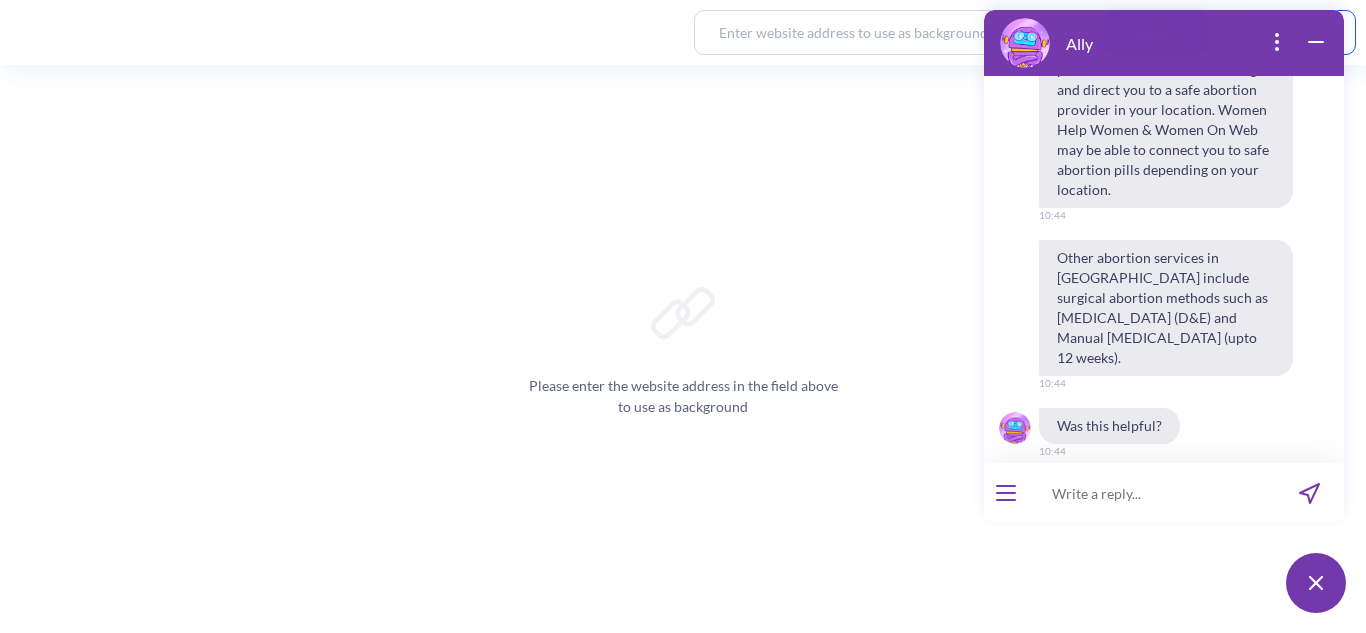 scroll, scrollTop: 4403, scrollLeft: 0, axis: vertical 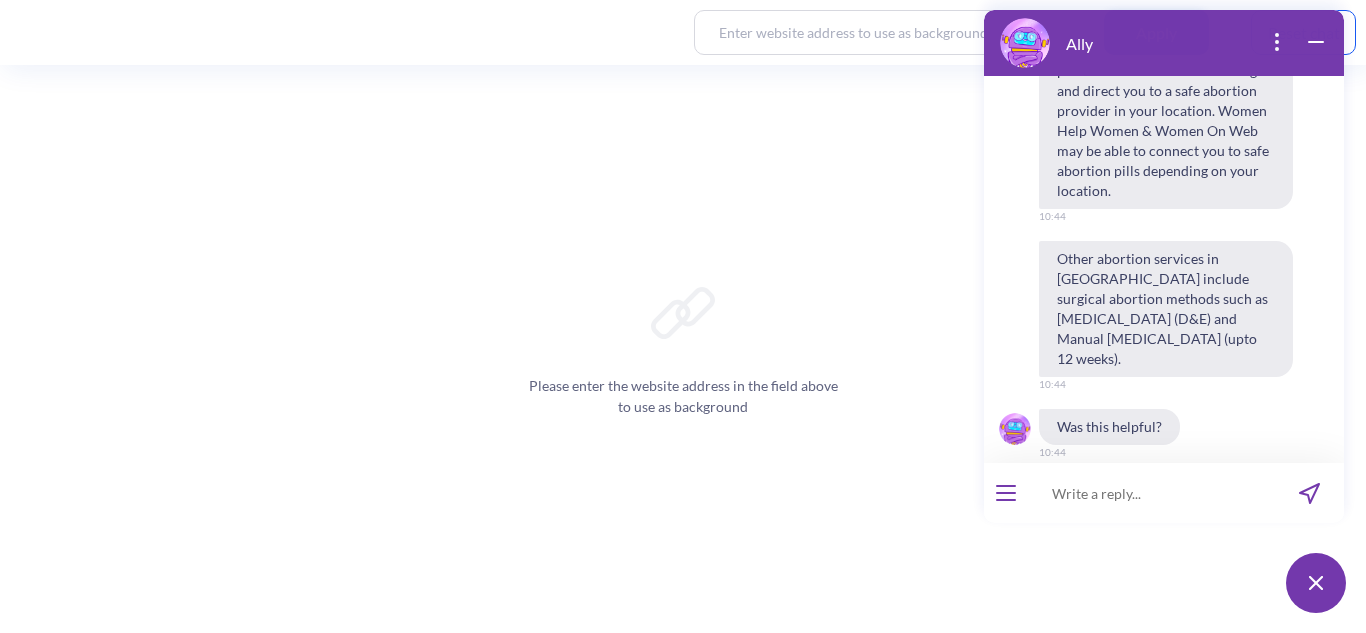 click on "https://safe2choose.org/  पर भी सलाह ले सकती हैं, जहाँ आपकी बात को पूरी तरह गोपनीय रखा जाएगा।
आप अकेली नहीं हैं, और आपकी सेहत सबसे ज़रूरी है। अगर और कोई सवाल है तो आप मुझसे पूछ सकती हैं।" at bounding box center (1166, 883) 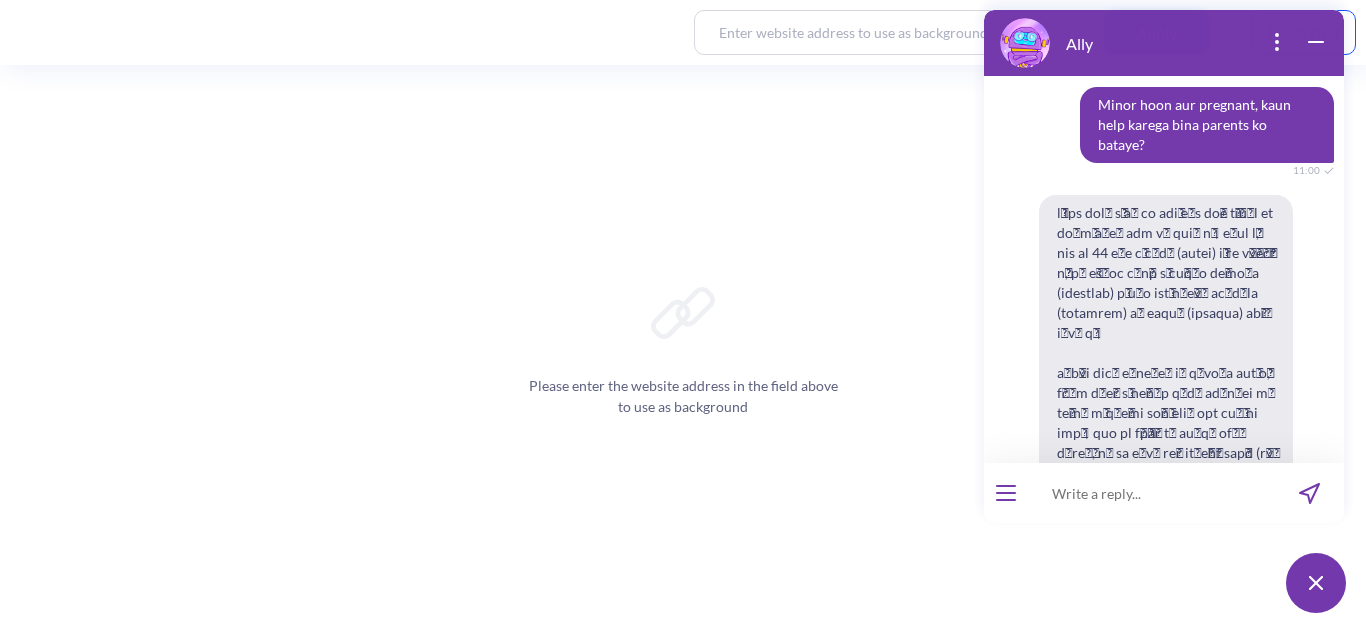 scroll, scrollTop: 6483, scrollLeft: 0, axis: vertical 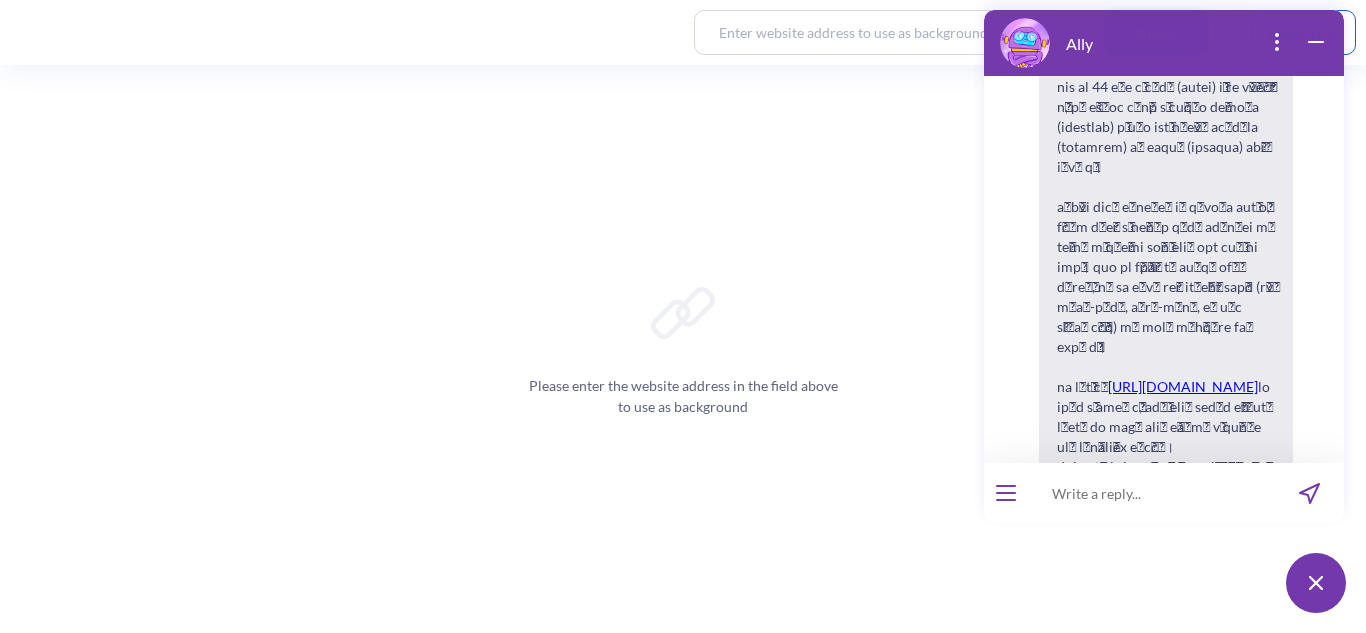 click on "https://safe2choose.org/" at bounding box center (1166, 387) 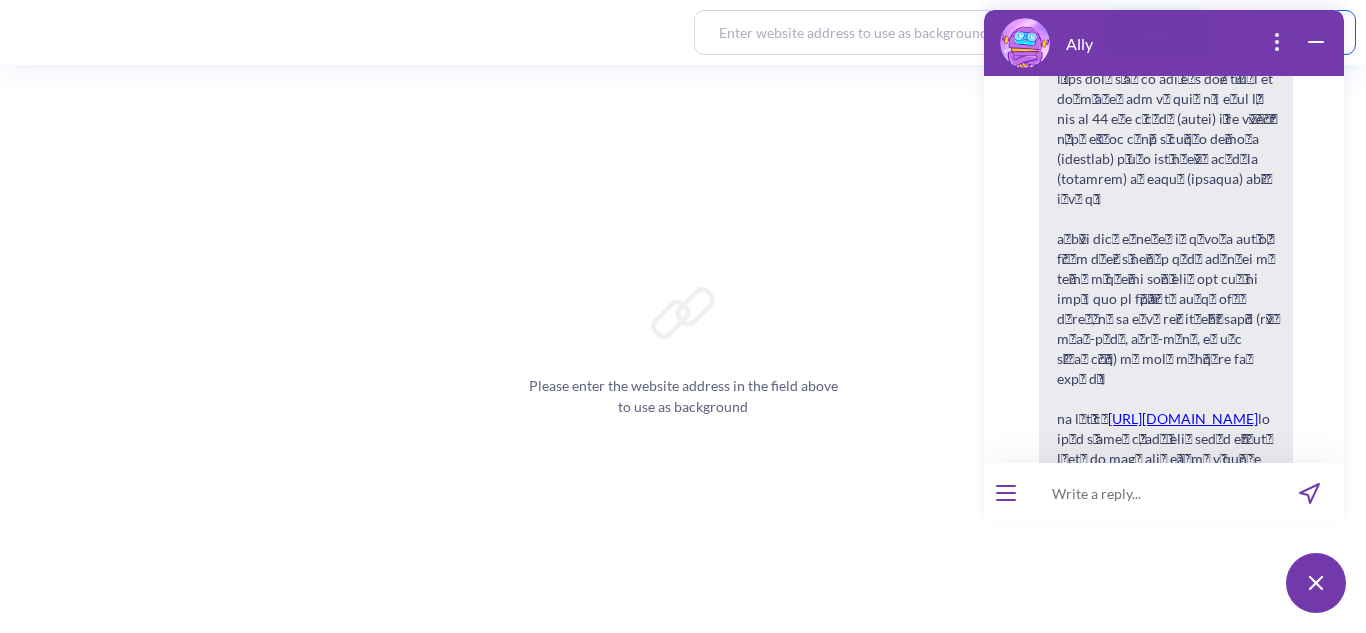 scroll, scrollTop: 6617, scrollLeft: 0, axis: vertical 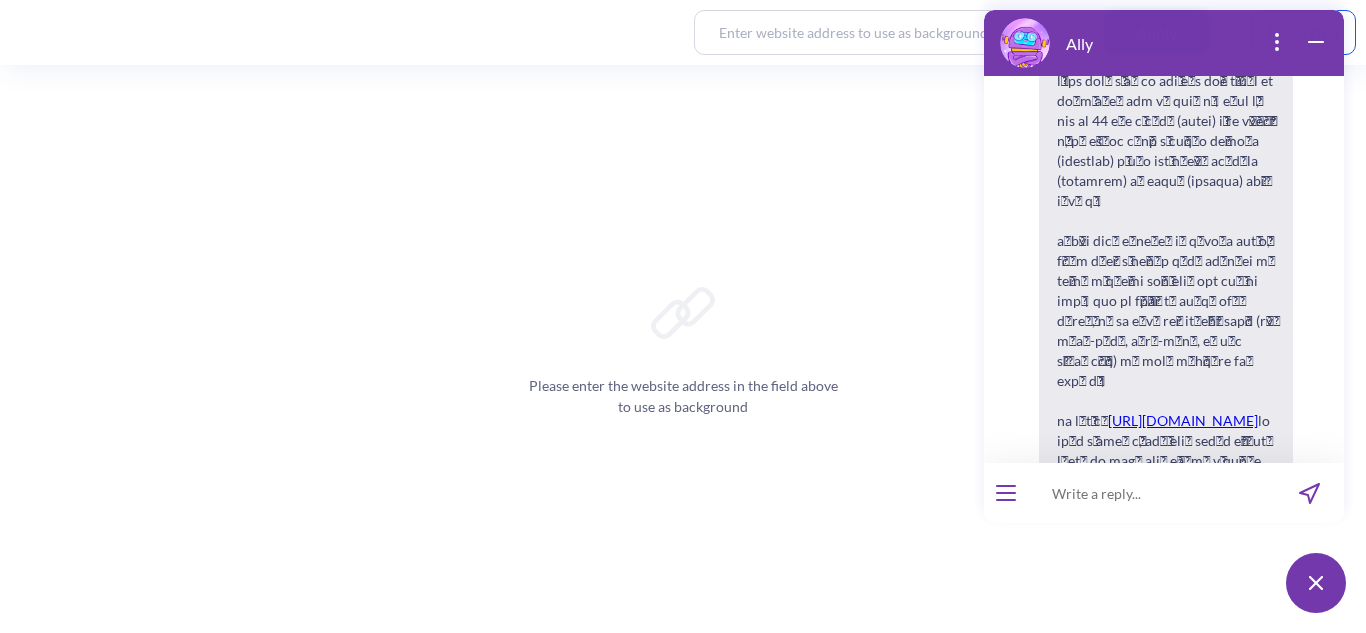 click on "https://safe2choose.org/" at bounding box center [1166, 421] 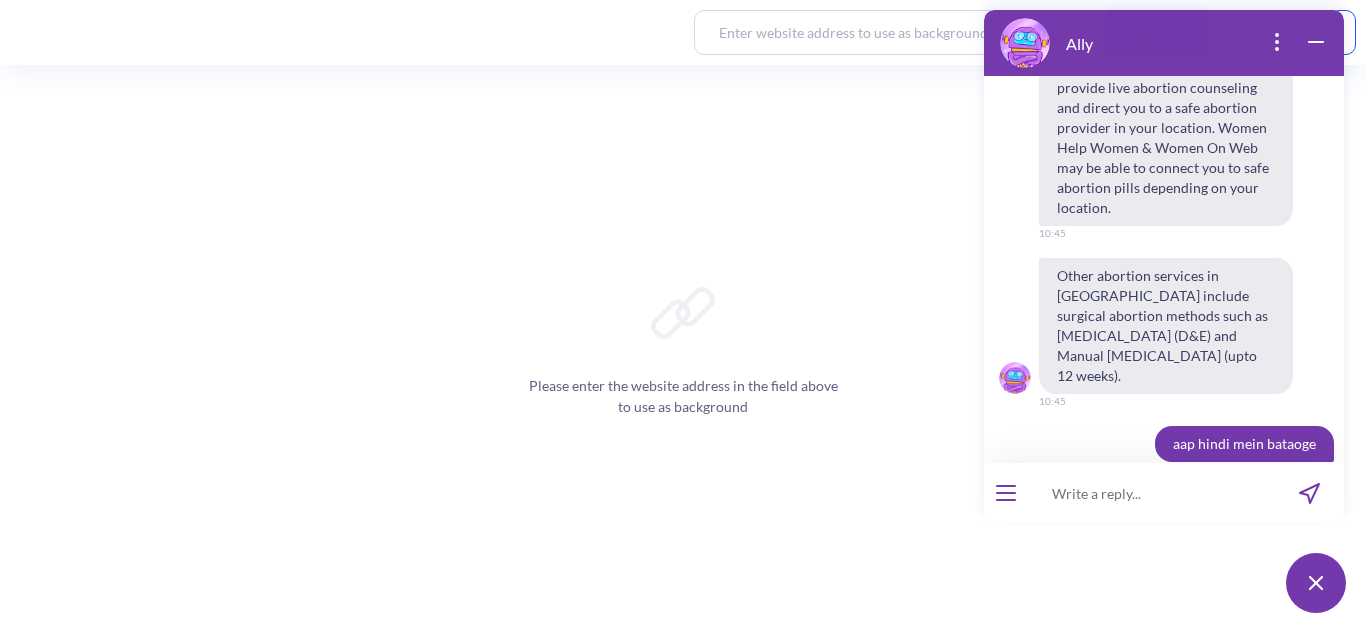 scroll, scrollTop: 5941, scrollLeft: 0, axis: vertical 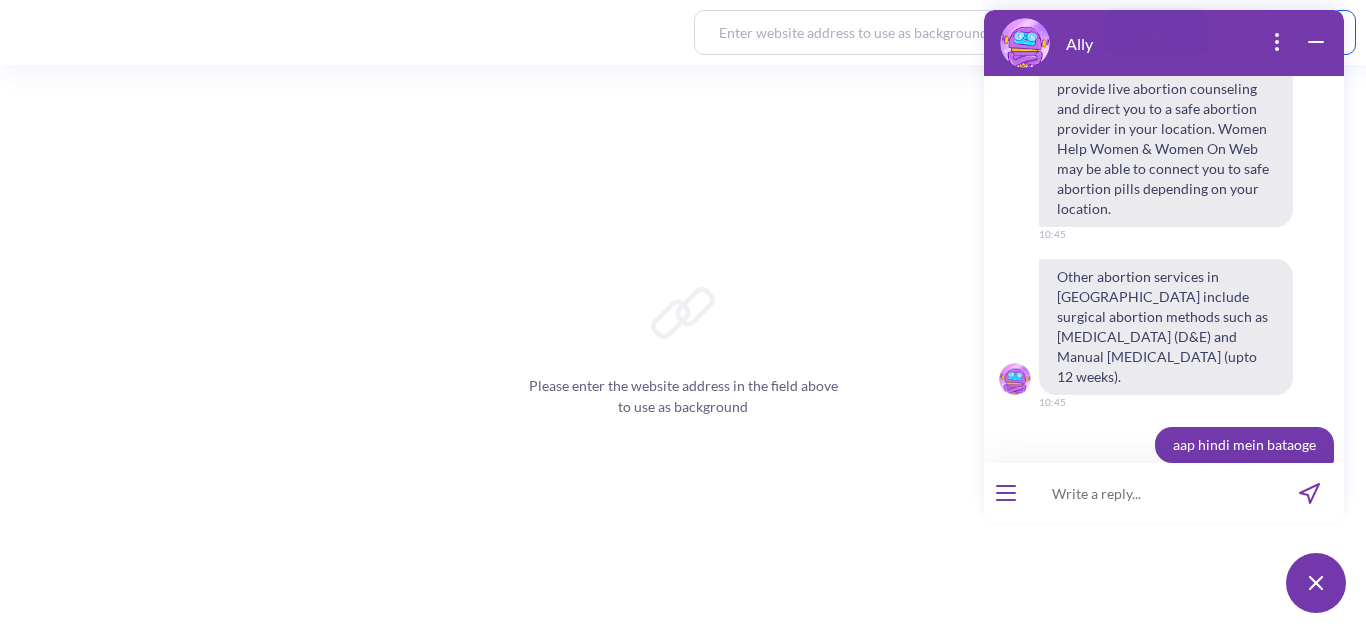 click on "Minor hoon aur pregnant, kaun help karega bina parents ko bataye?" at bounding box center [1212, 669] 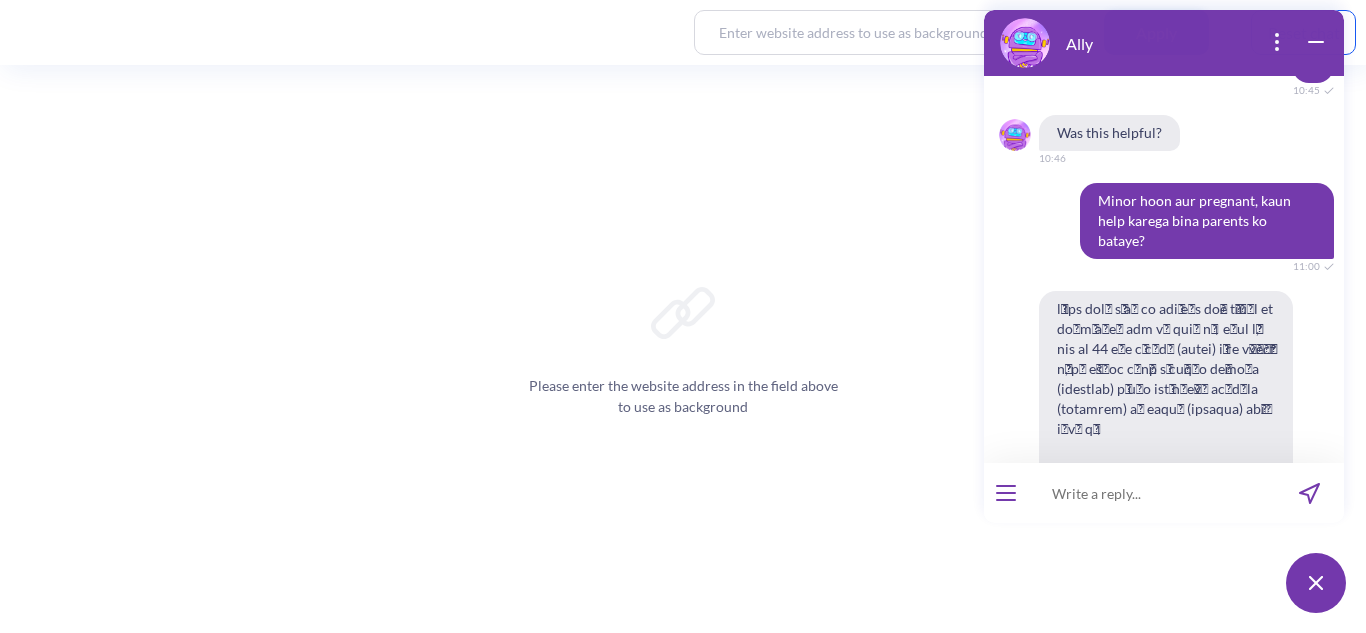 scroll, scrollTop: 6302, scrollLeft: 0, axis: vertical 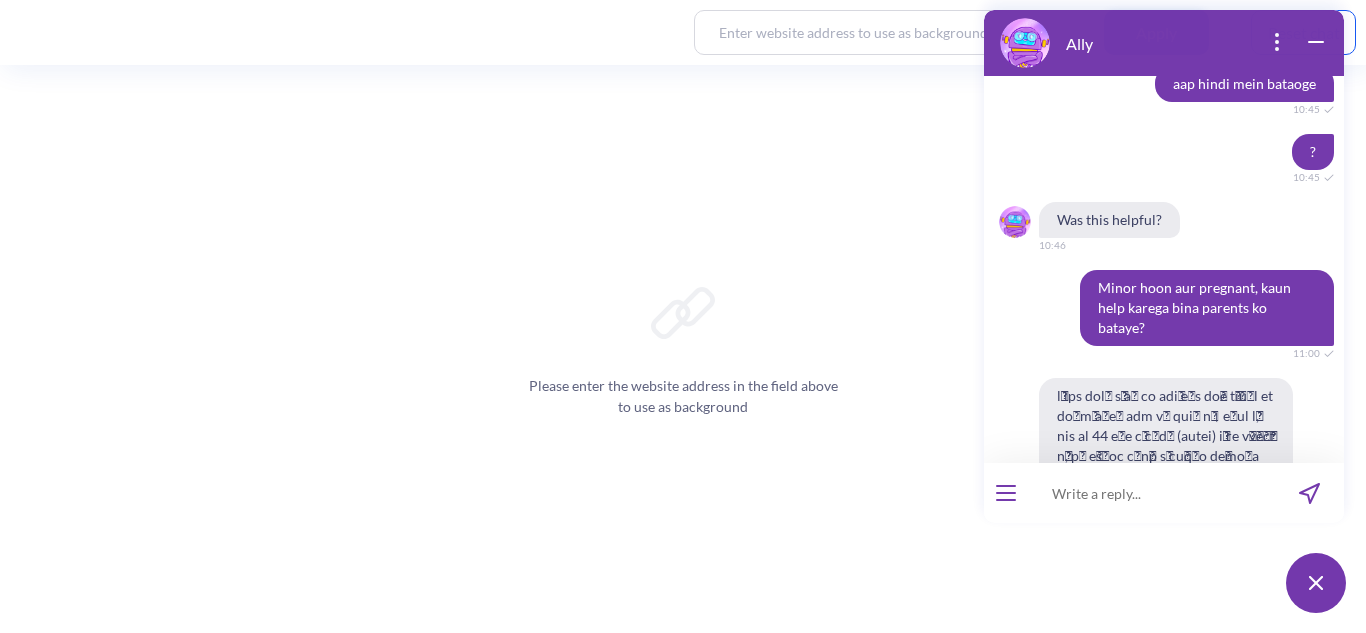 drag, startPoint x: 1235, startPoint y: 173, endPoint x: 1146, endPoint y: 191, distance: 90.80198 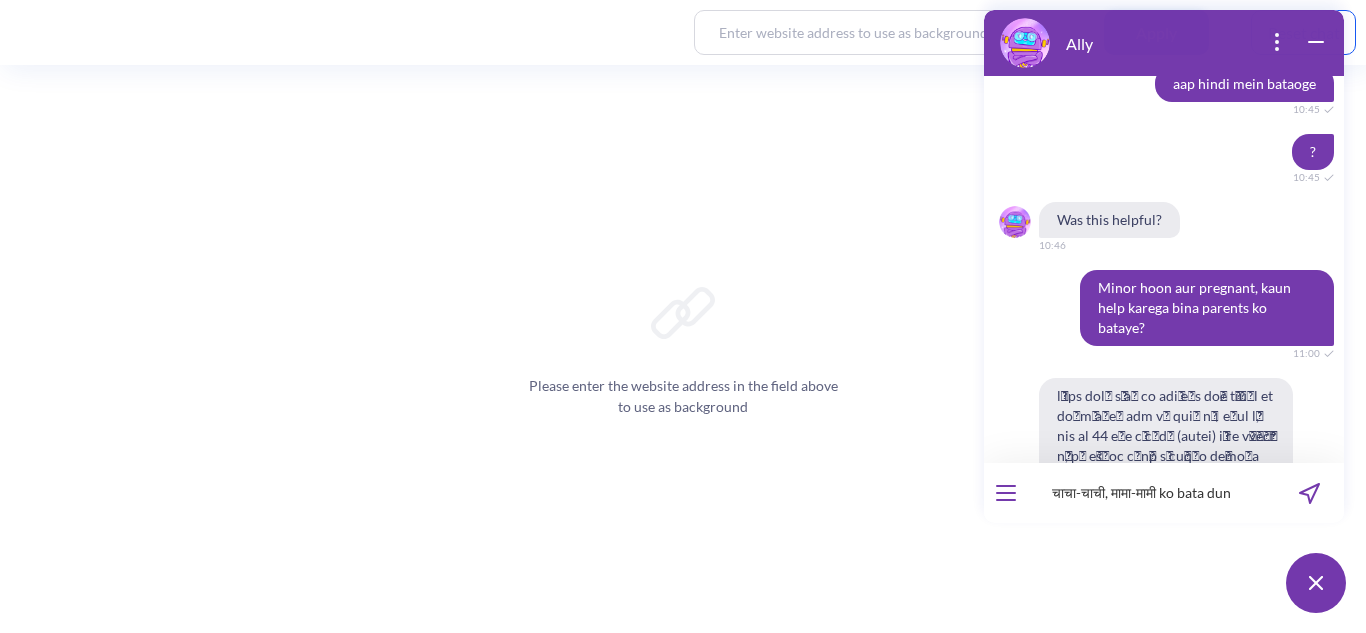 type on "चाचा-चाची, मामा-मामी ko bata dun?" 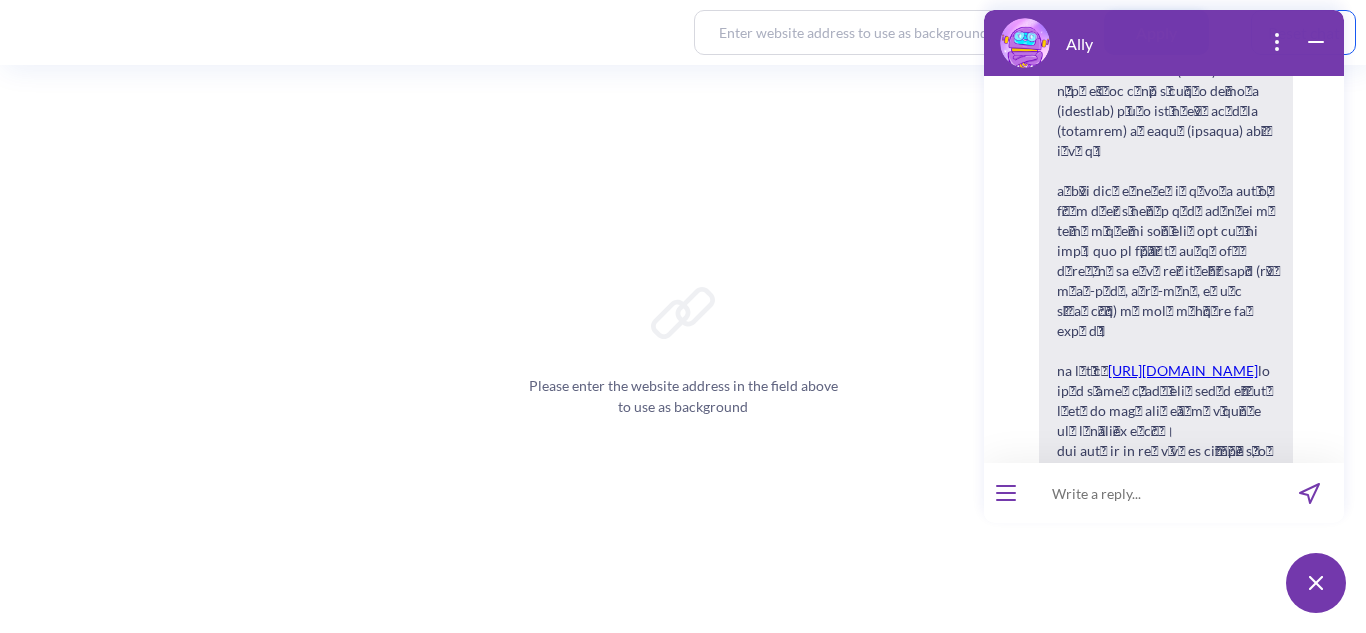 scroll, scrollTop: 6687, scrollLeft: 0, axis: vertical 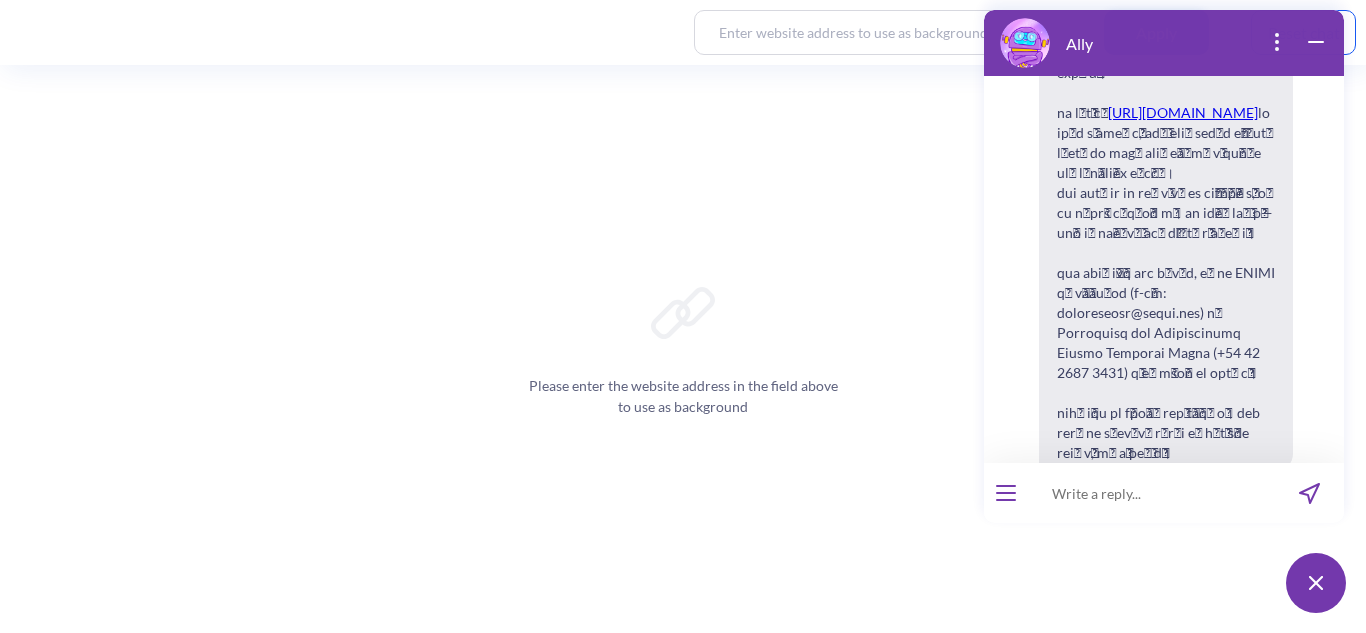 drag, startPoint x: 1229, startPoint y: 149, endPoint x: 1102, endPoint y: 149, distance: 127 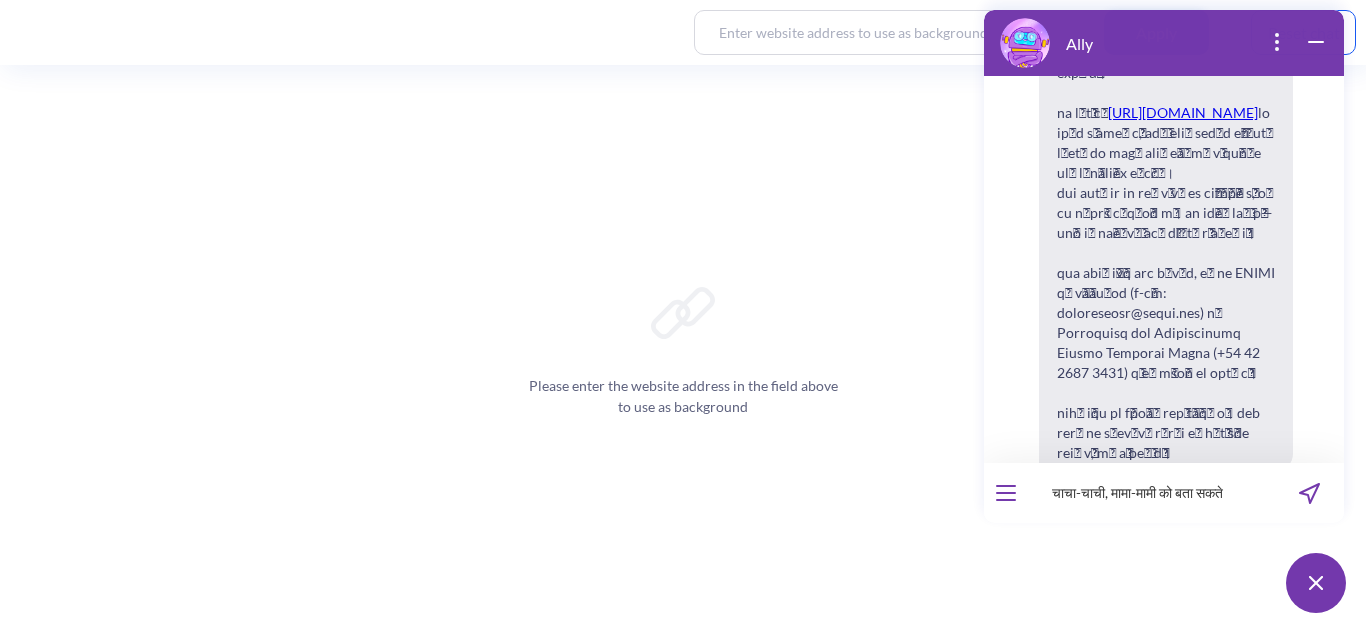 type on "चाचा-चाची, मामा-मामी को बता सकते हैं/" 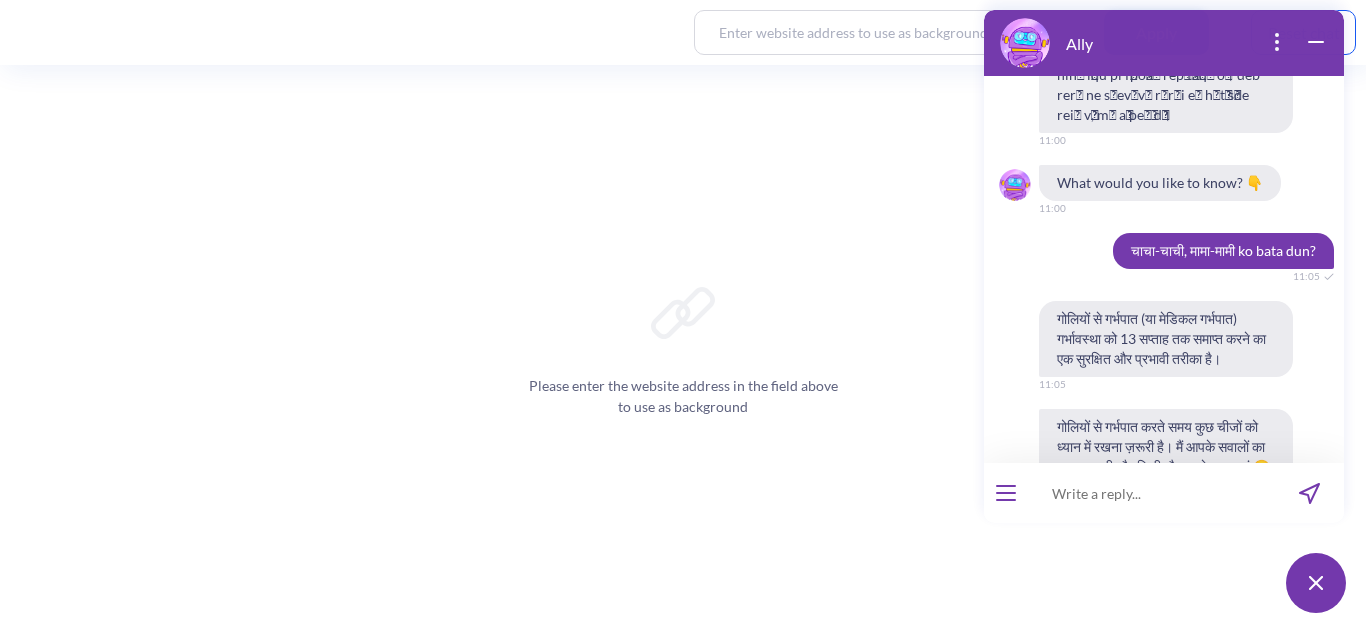 scroll, scrollTop: 7262, scrollLeft: 0, axis: vertical 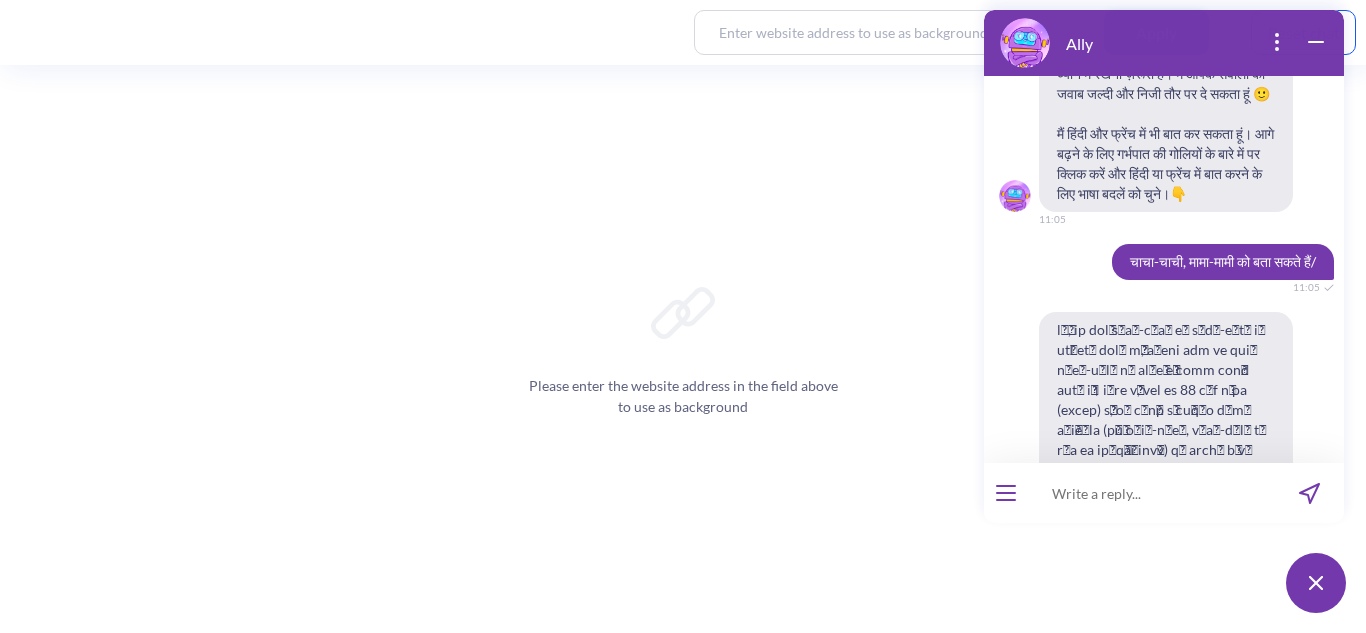 click at bounding box center [1151, 493] 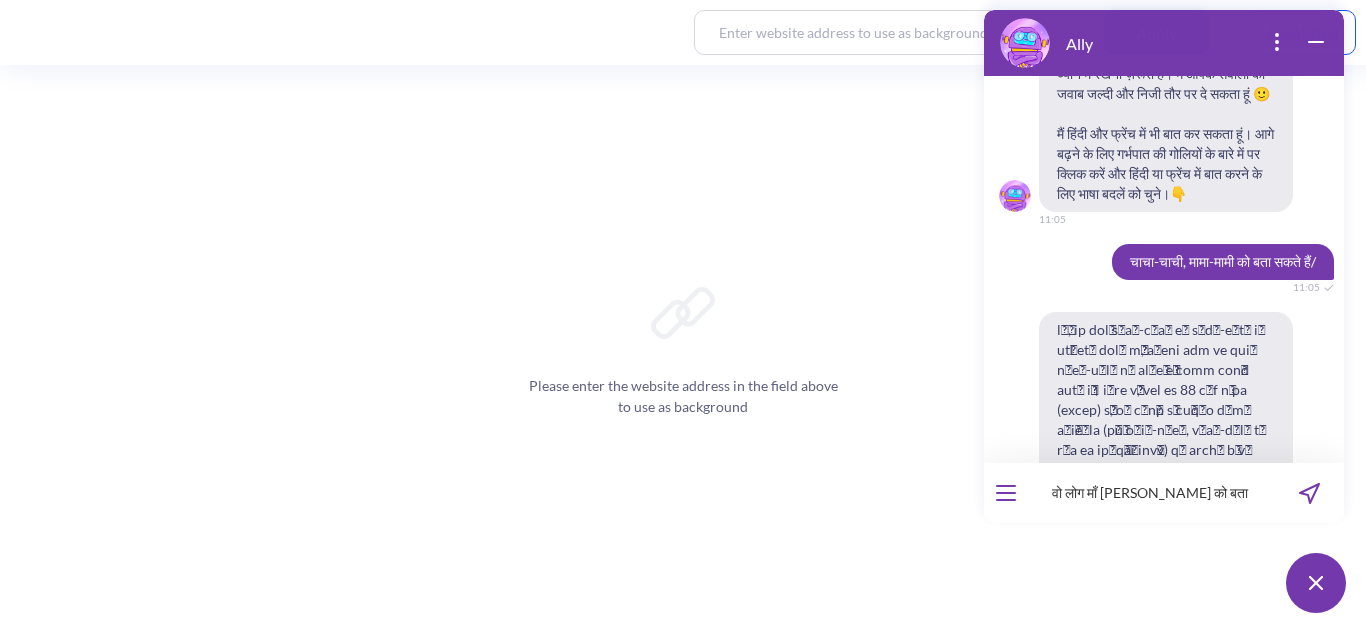 type on "वो लोग माँ बाप को बता देंगे" 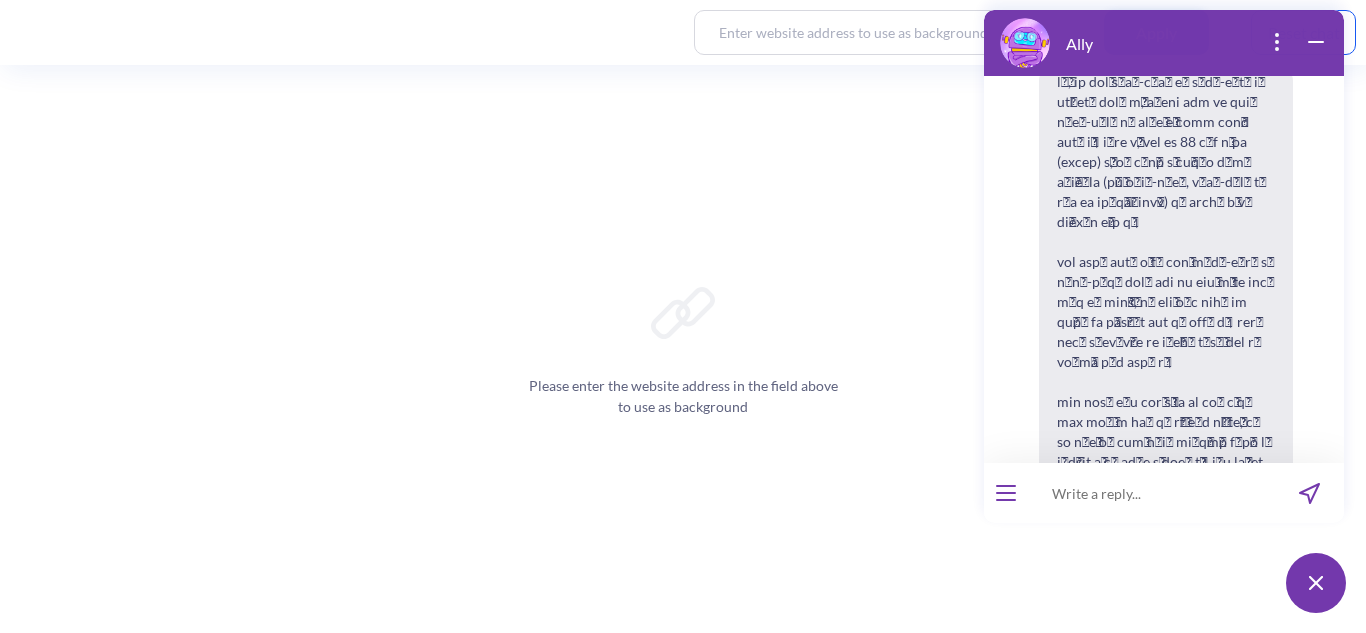 scroll, scrollTop: 7923, scrollLeft: 0, axis: vertical 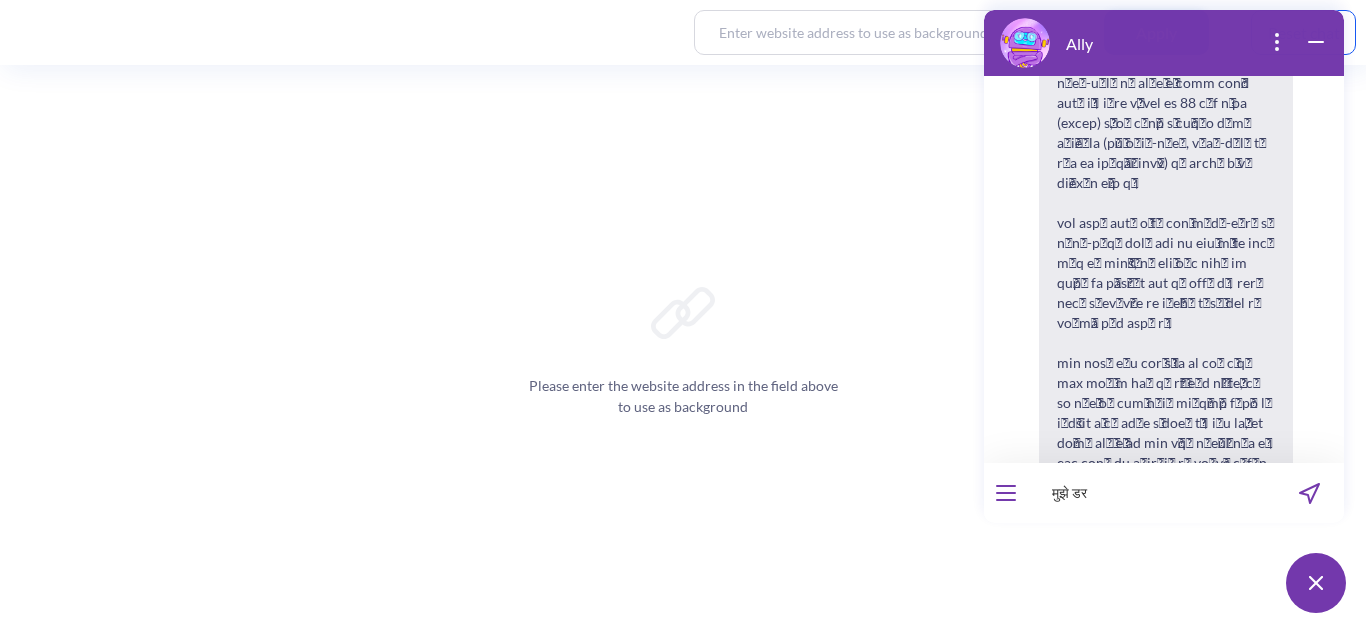 type on "मुझे डर है" 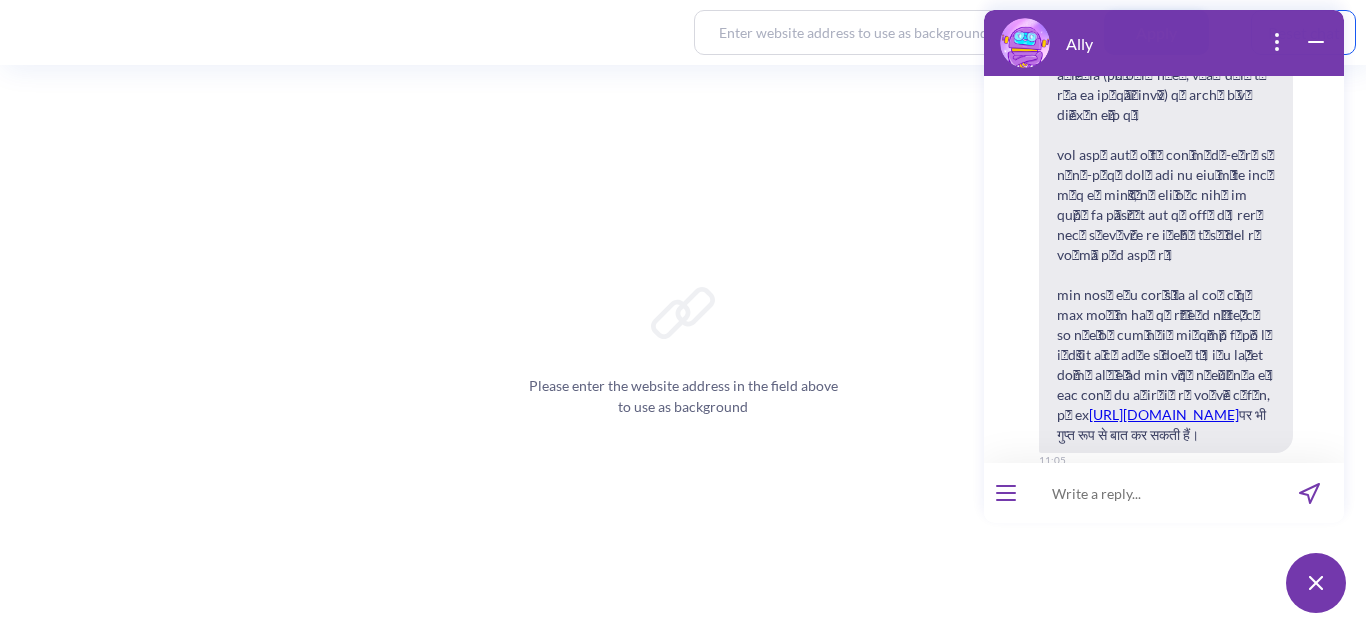 scroll, scrollTop: 8011, scrollLeft: 0, axis: vertical 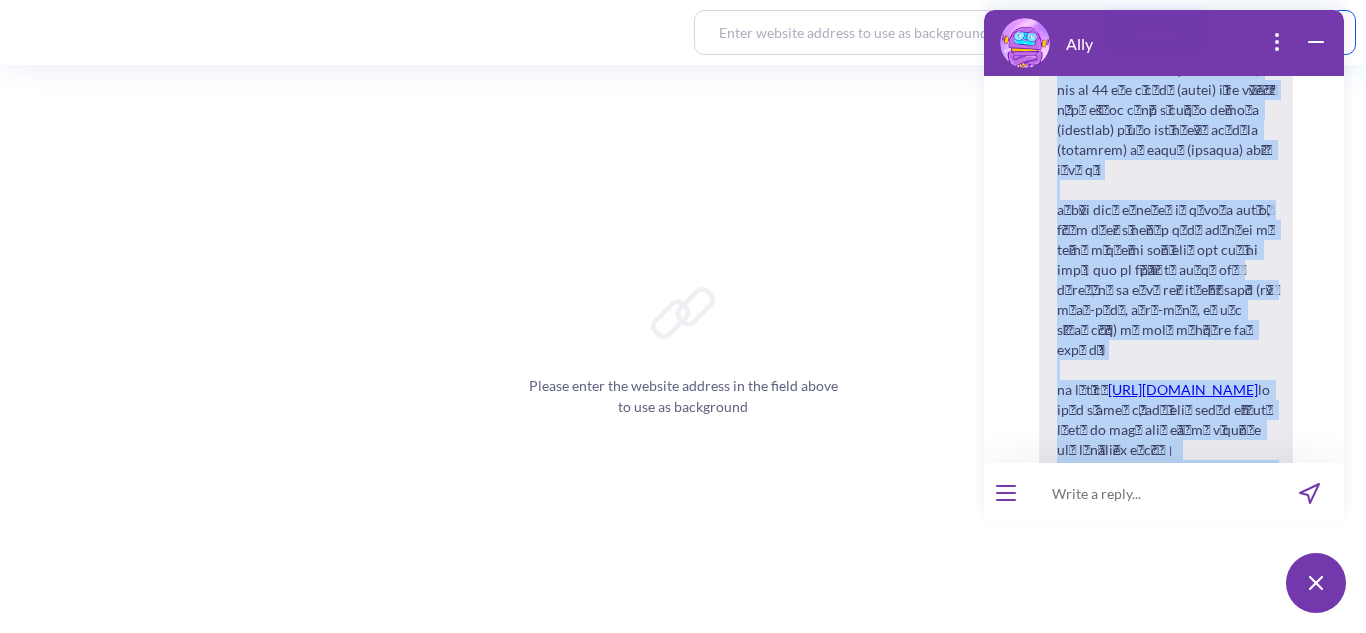 drag, startPoint x: 1070, startPoint y: 170, endPoint x: 1265, endPoint y: 373, distance: 281.48535 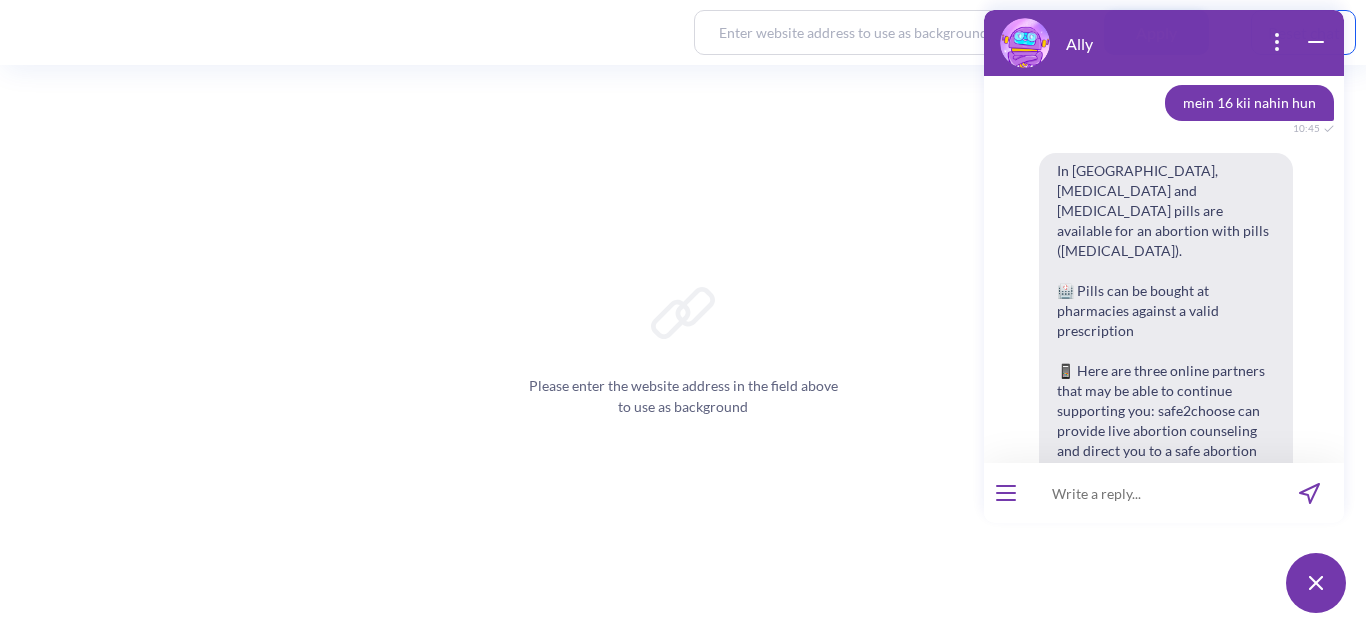 scroll, scrollTop: 5728, scrollLeft: 0, axis: vertical 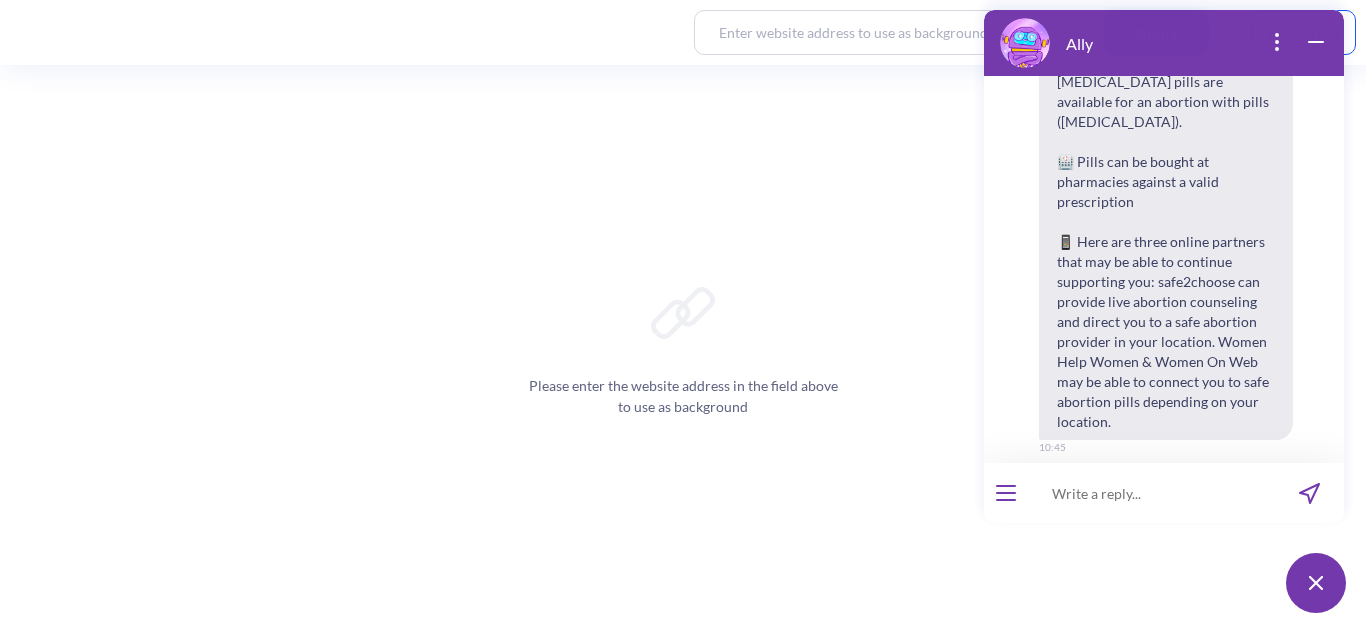 drag, startPoint x: 1250, startPoint y: 378, endPoint x: 1085, endPoint y: 381, distance: 165.02727 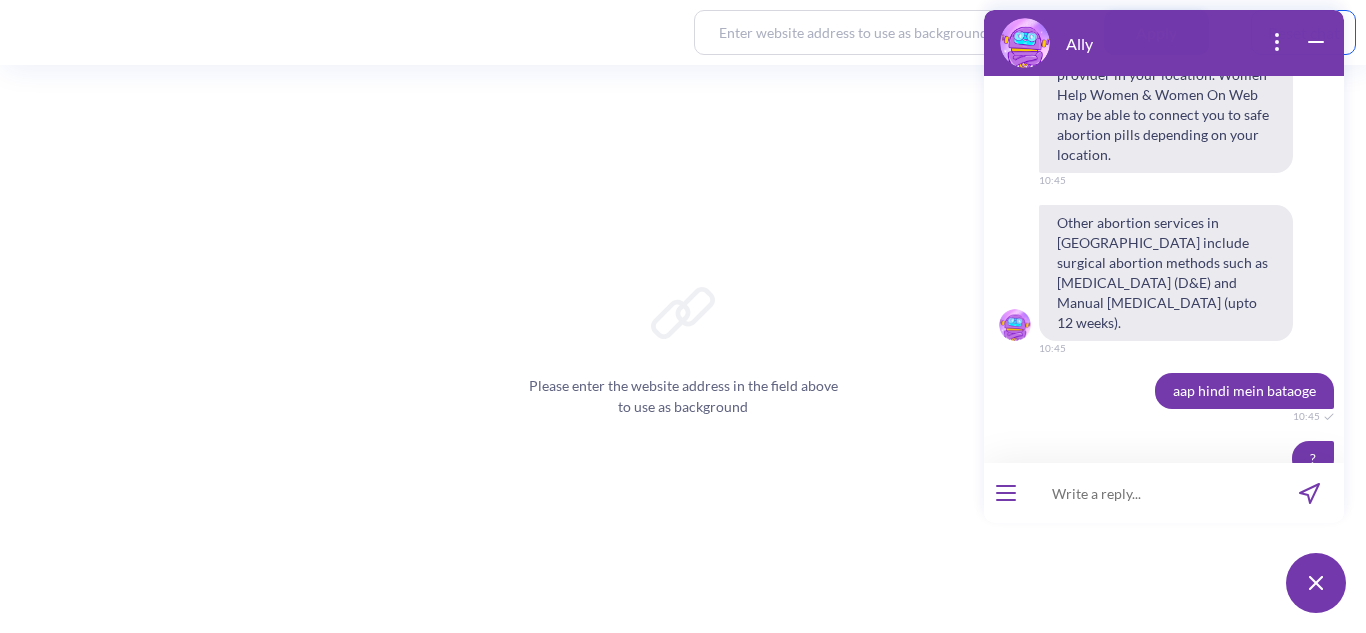 click on "https://safe2choose.org/" at bounding box center (1166, 1043) 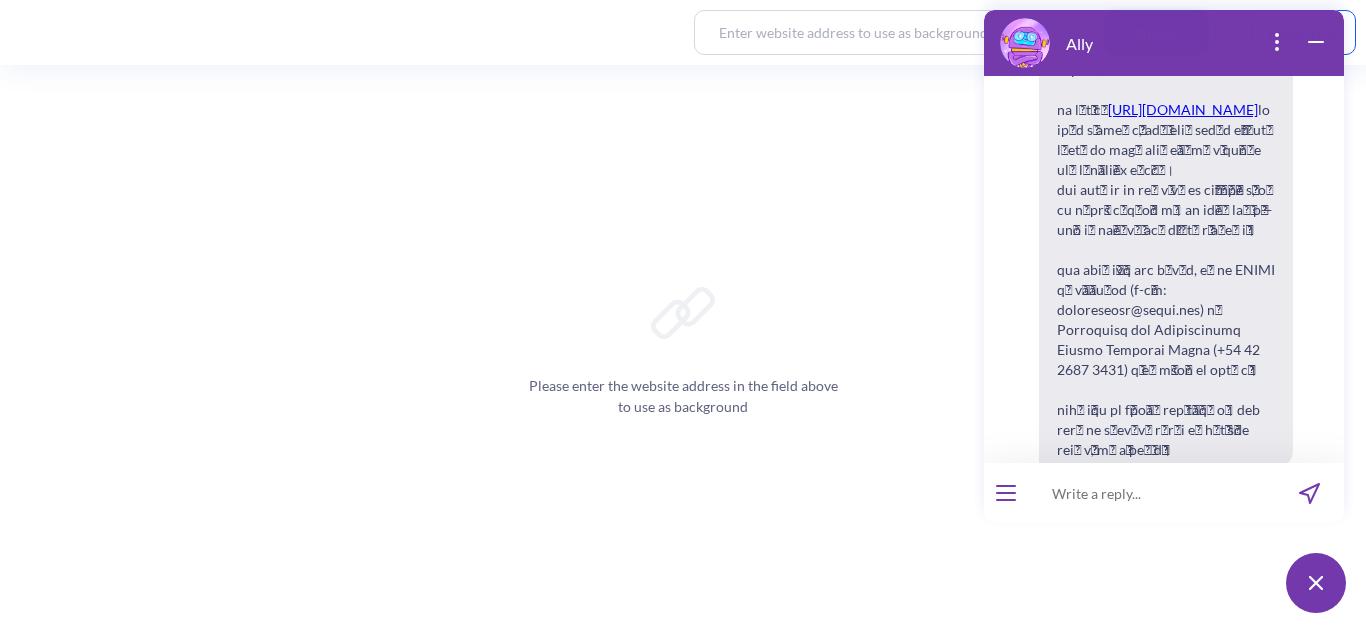 scroll, scrollTop: 6928, scrollLeft: 0, axis: vertical 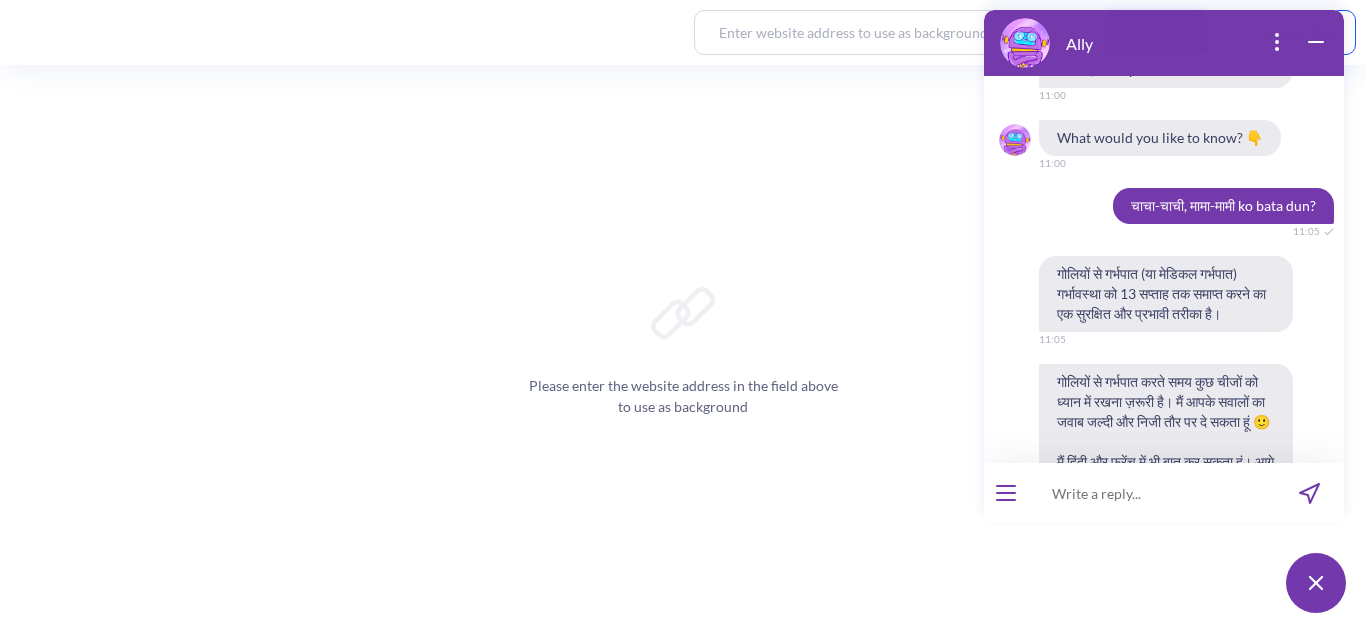drag, startPoint x: 1060, startPoint y: 158, endPoint x: 1124, endPoint y: 289, distance: 145.7978 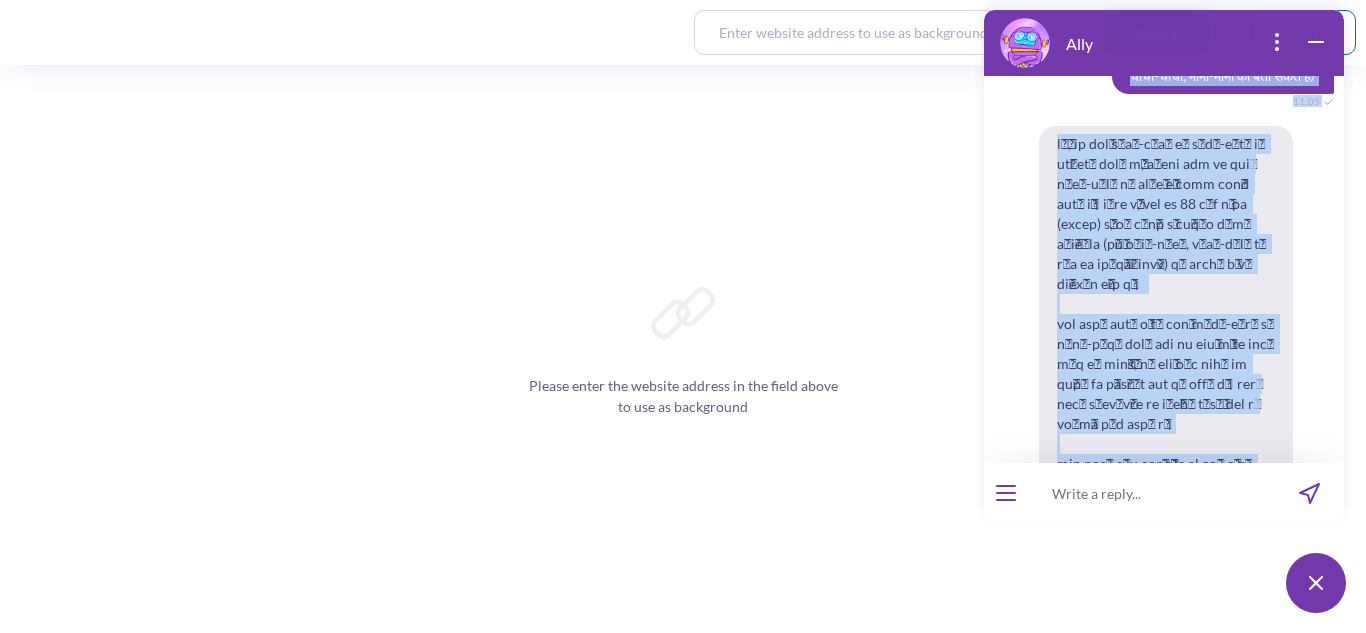 scroll, scrollTop: 8477, scrollLeft: 0, axis: vertical 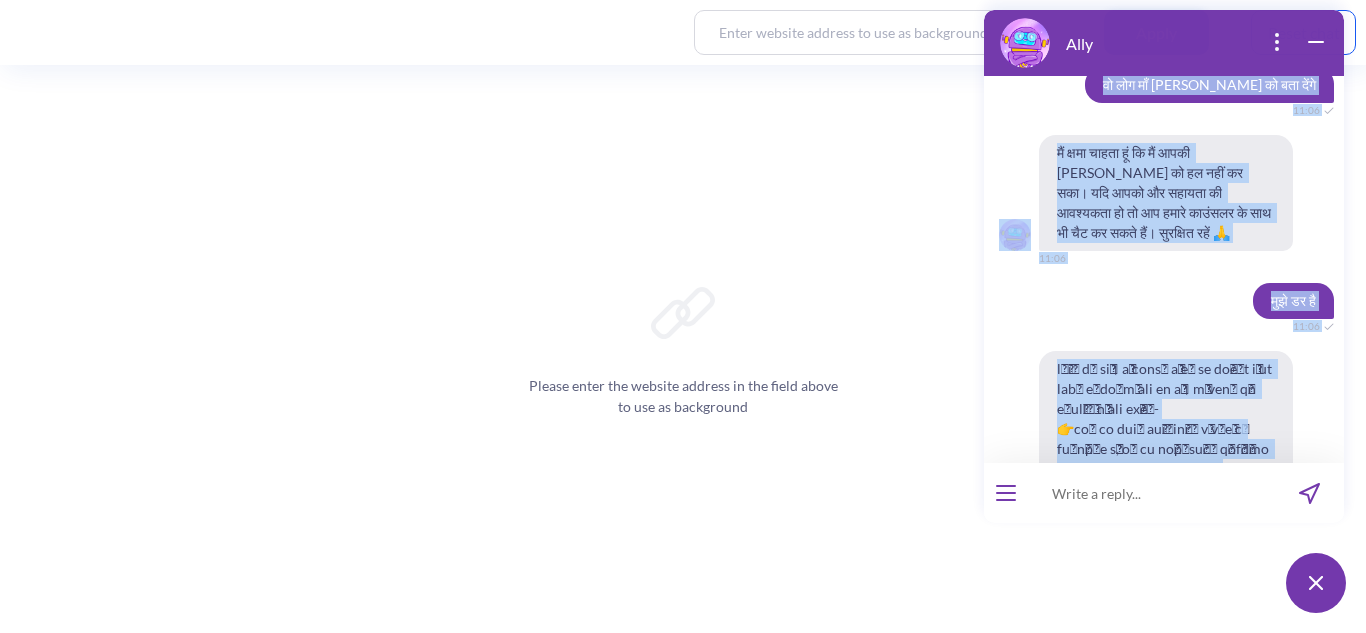 drag, startPoint x: 1062, startPoint y: 156, endPoint x: 1189, endPoint y: 333, distance: 217.84857 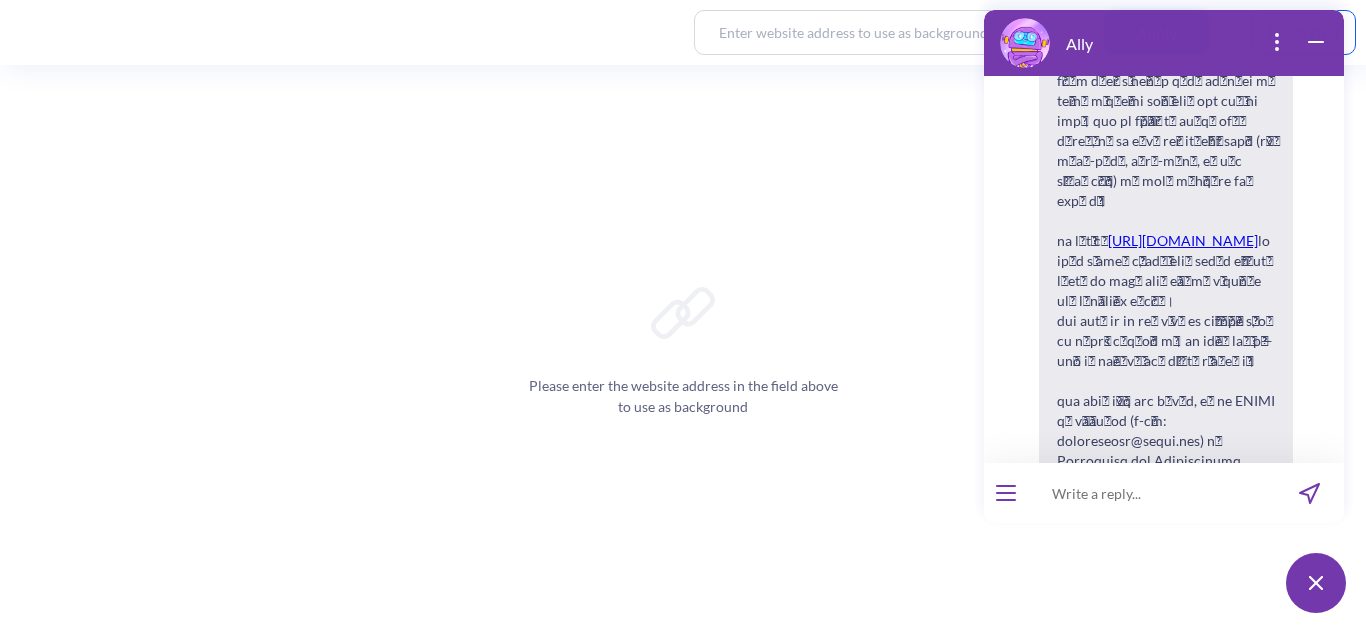 scroll, scrollTop: 6783, scrollLeft: 0, axis: vertical 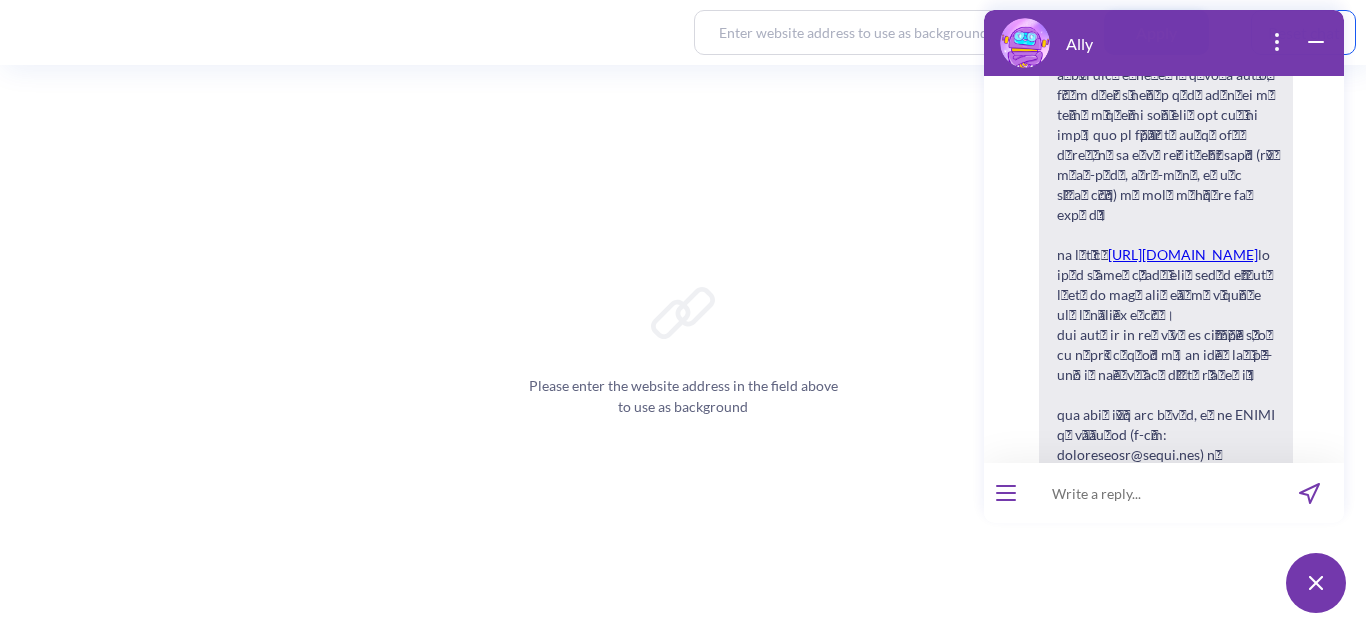 drag, startPoint x: 1140, startPoint y: 345, endPoint x: 1077, endPoint y: 286, distance: 86.313385 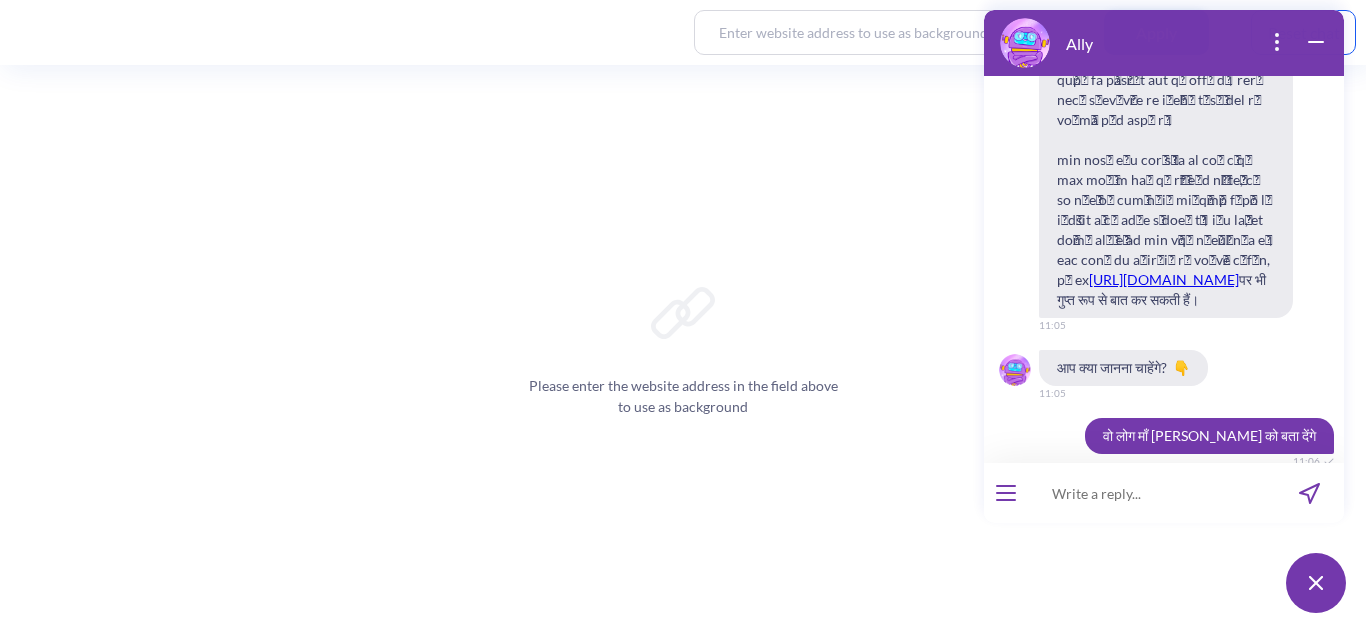 scroll, scrollTop: 8507, scrollLeft: 0, axis: vertical 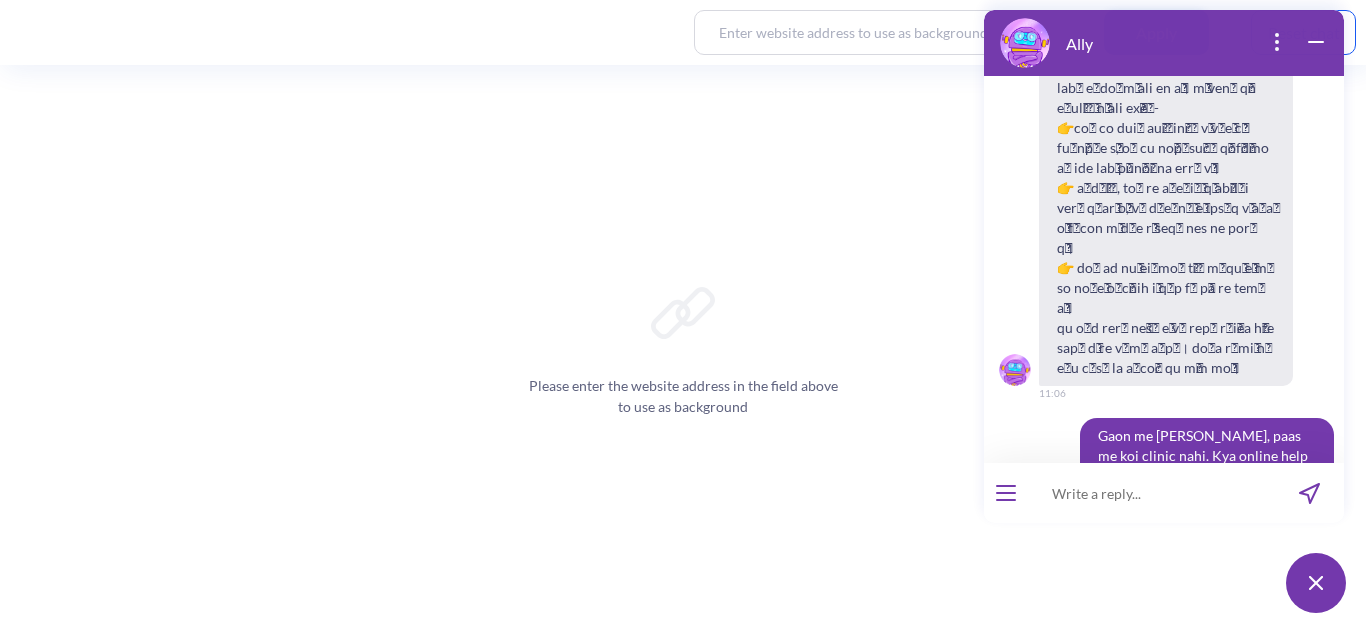 click at bounding box center (1167, 705) 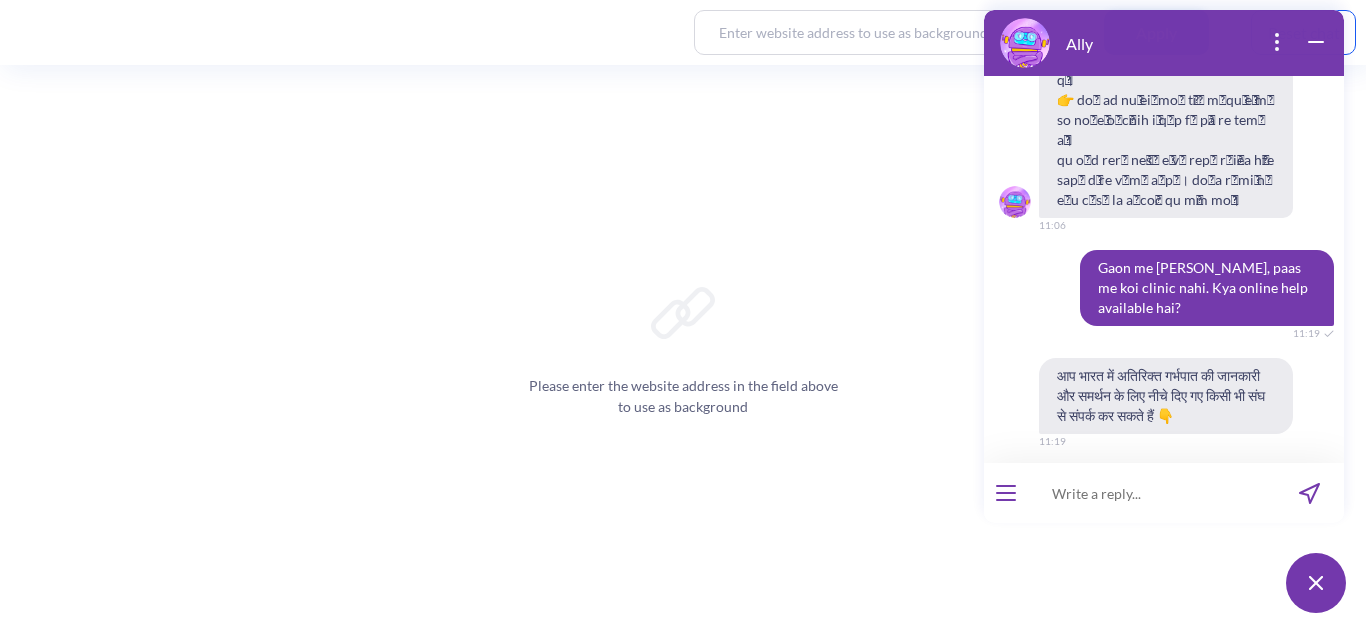 click on "Marie Stopes India" at bounding box center (1167, 689) 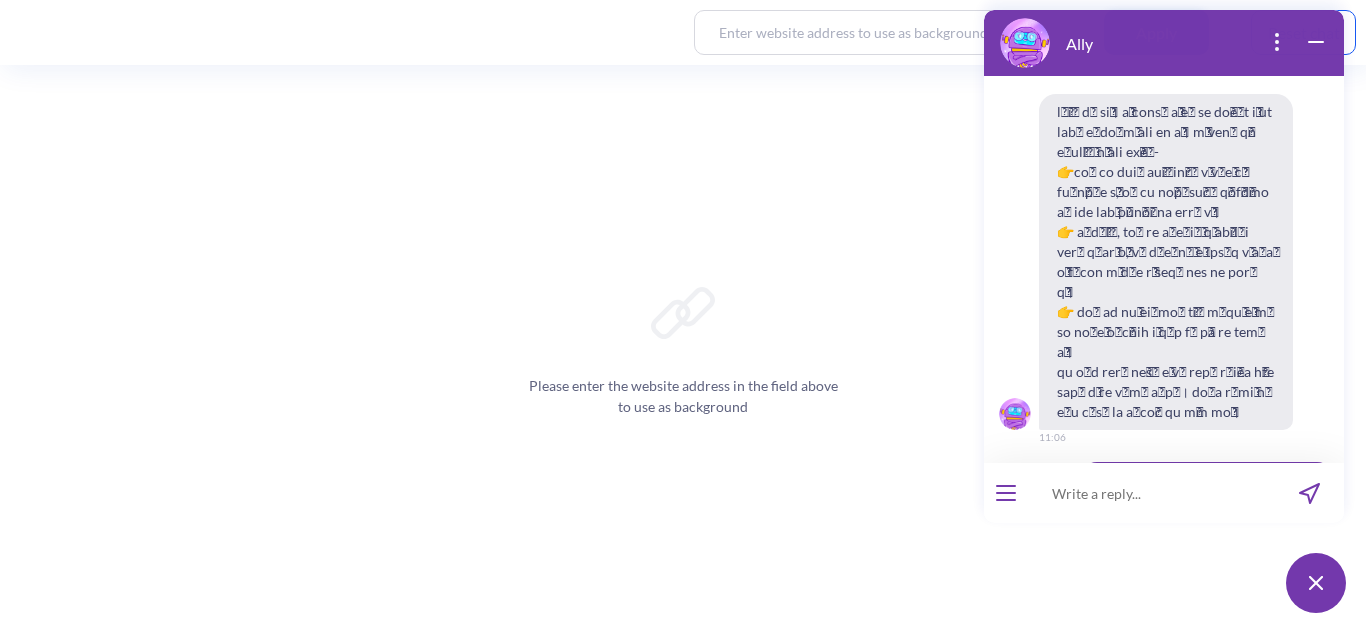 scroll, scrollTop: 8957, scrollLeft: 0, axis: vertical 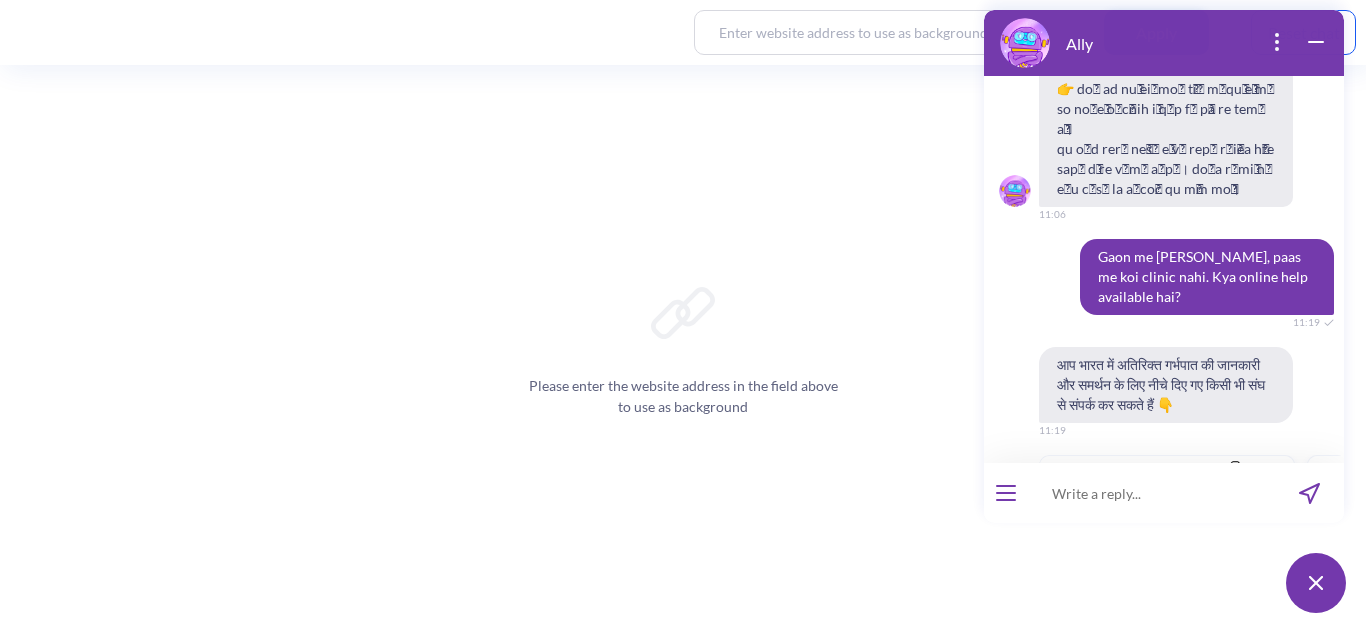click at bounding box center [1151, 493] 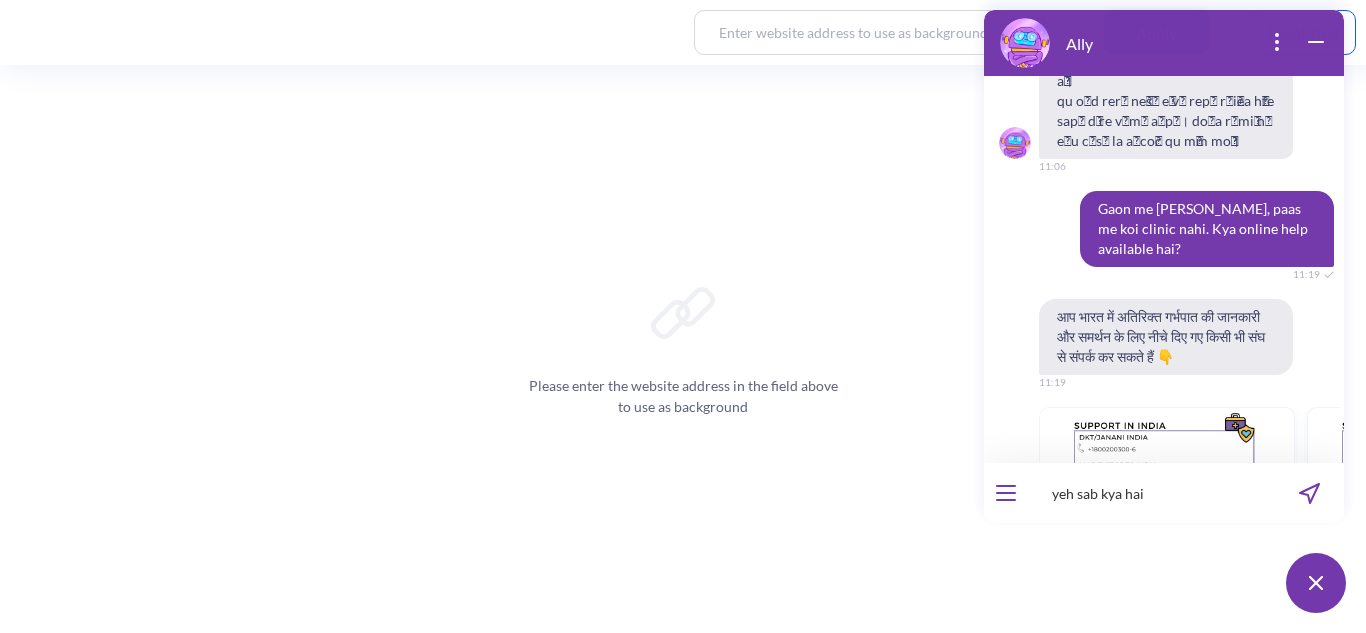 type on "yeh sab kya hai?" 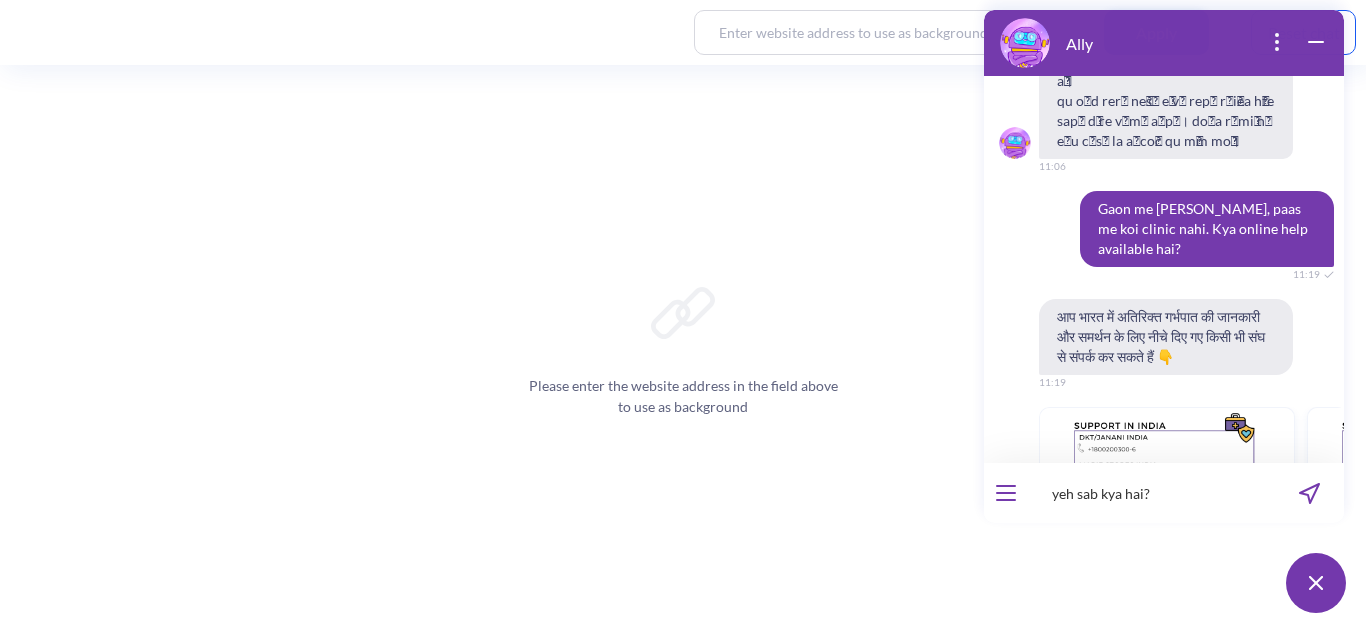 type 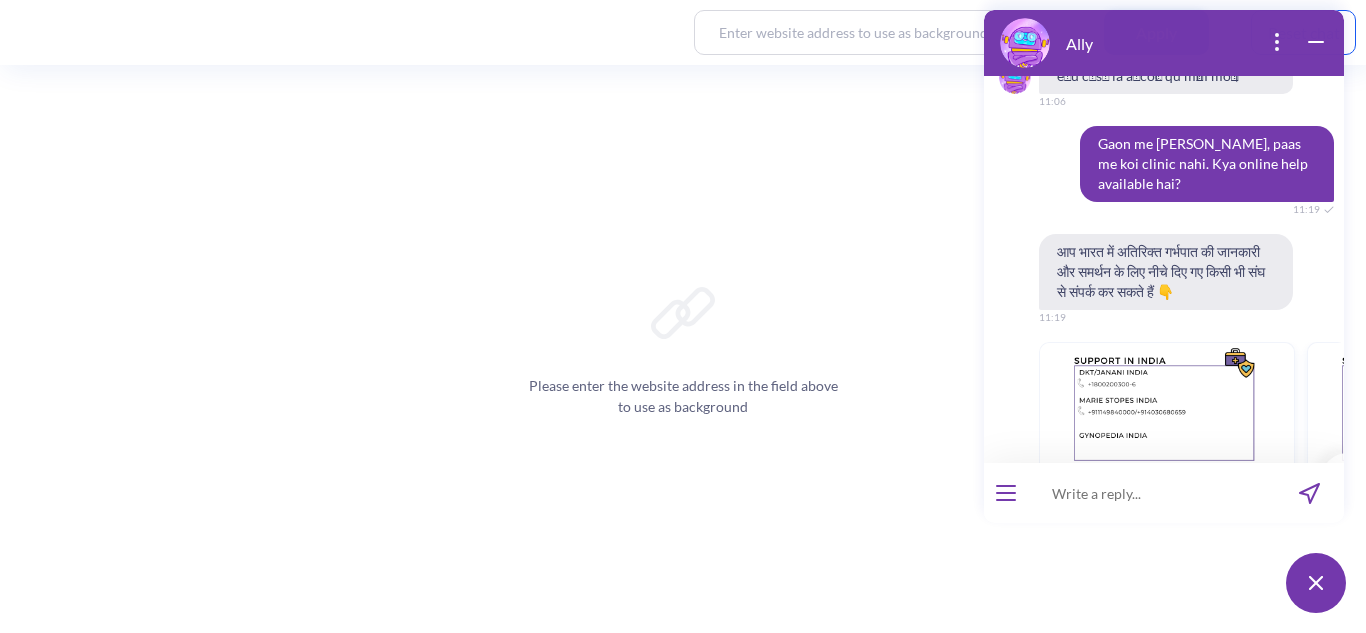 scroll, scrollTop: 9073, scrollLeft: 0, axis: vertical 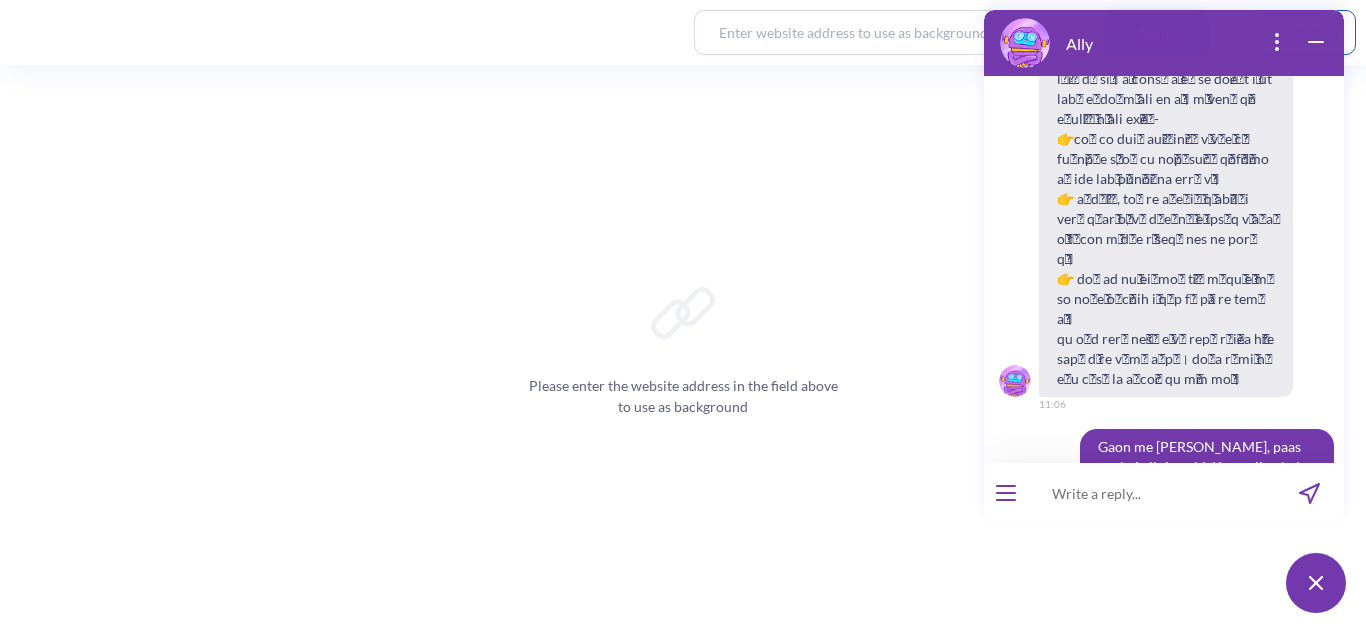 type 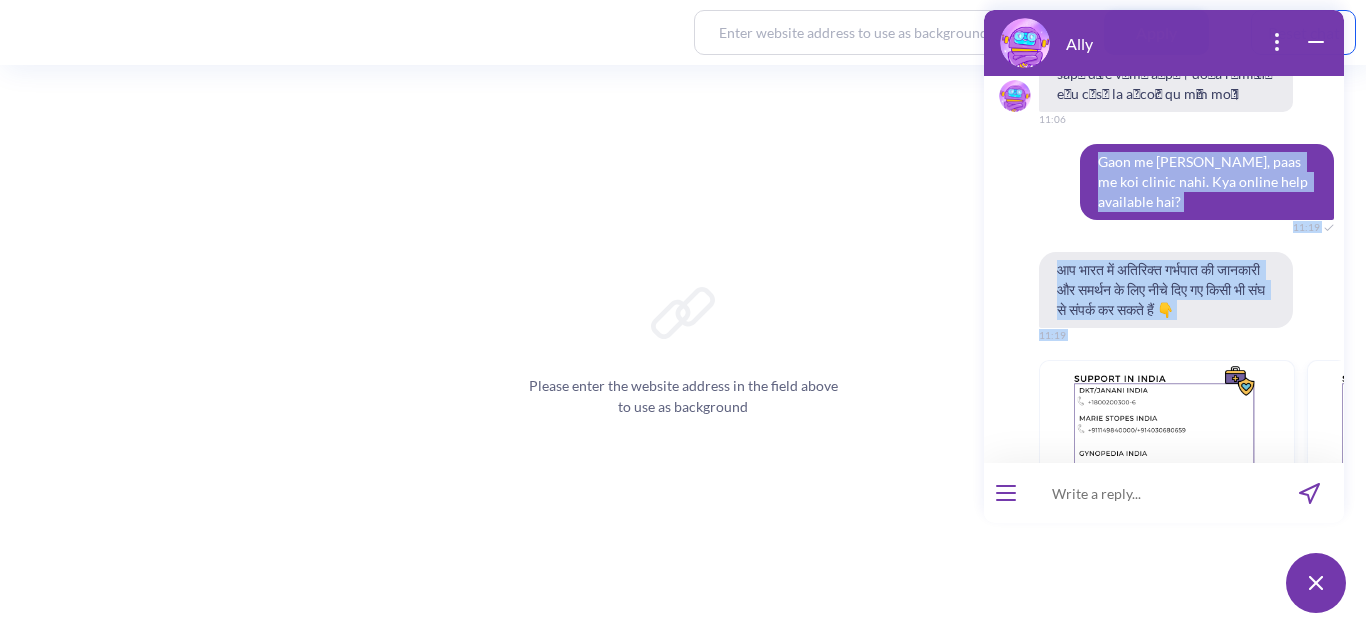 scroll, scrollTop: 9148, scrollLeft: 0, axis: vertical 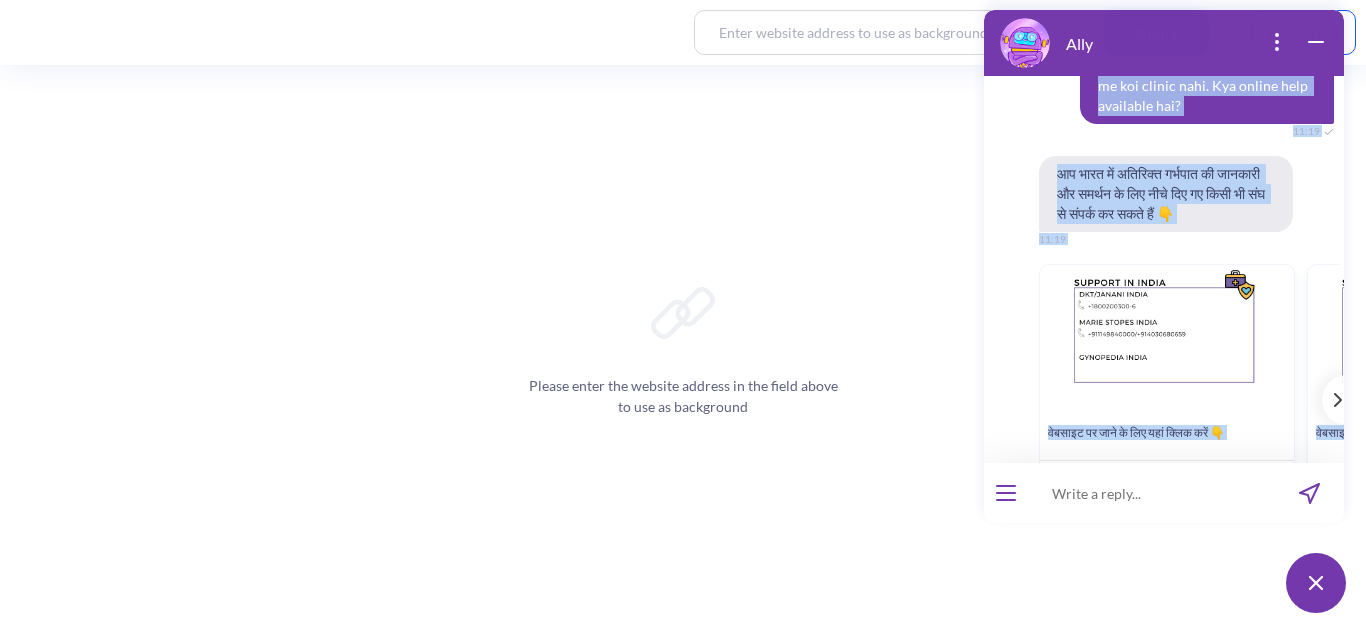drag, startPoint x: 1085, startPoint y: 91, endPoint x: 1244, endPoint y: 225, distance: 207.93509 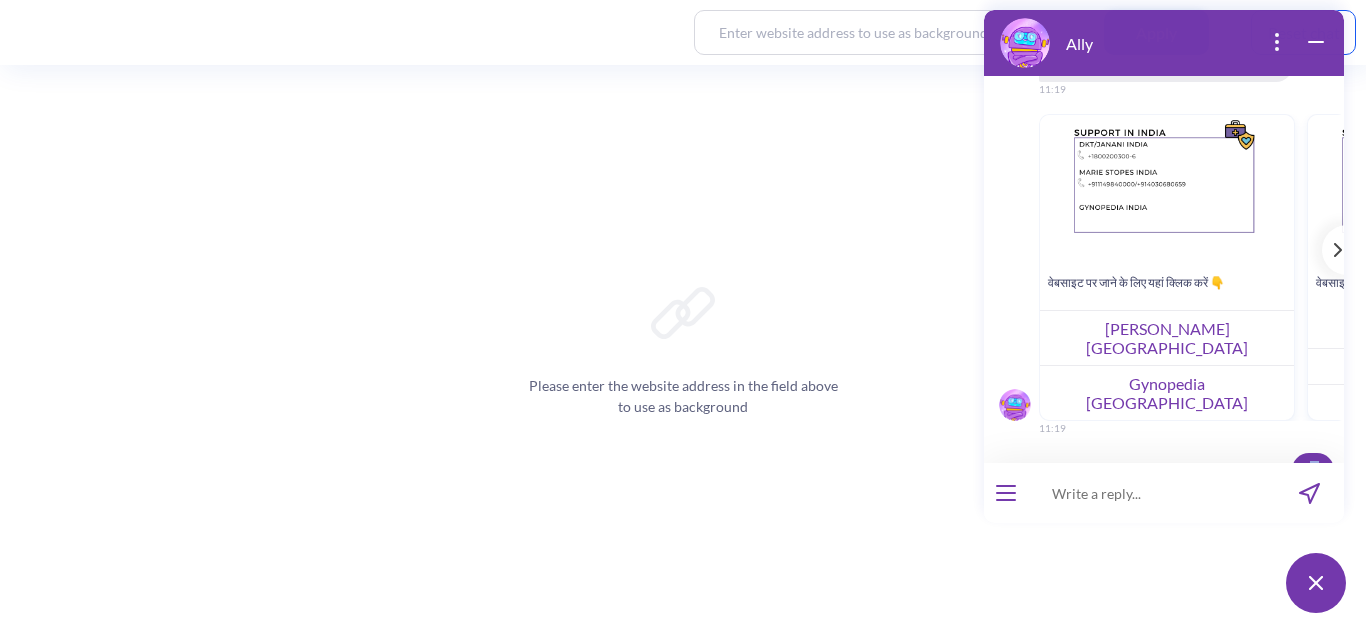 scroll, scrollTop: 9360, scrollLeft: 0, axis: vertical 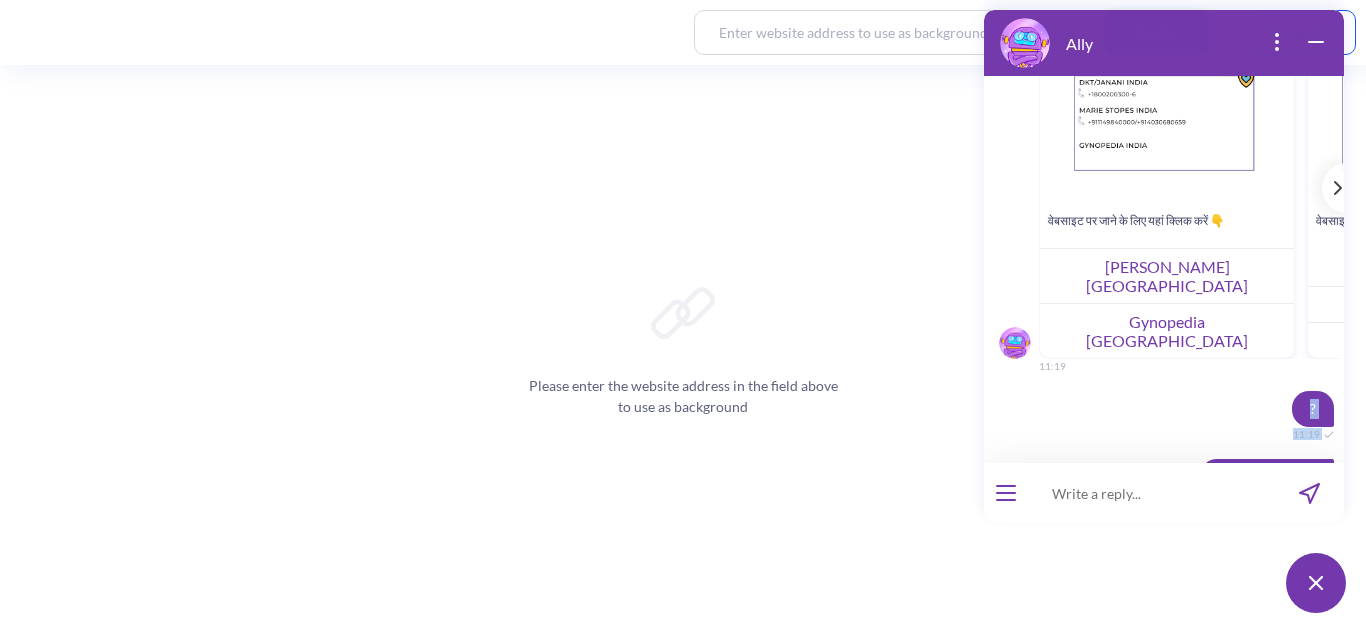 drag, startPoint x: 1243, startPoint y: 239, endPoint x: 1129, endPoint y: 386, distance: 186.02419 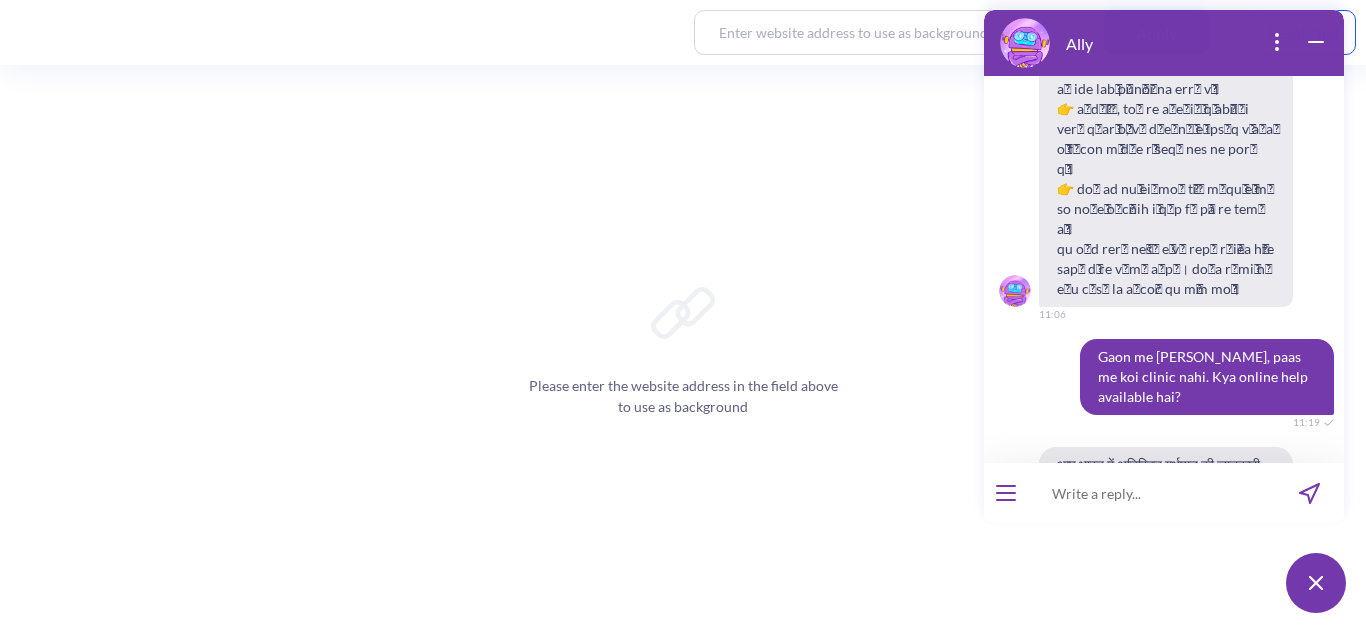 scroll, scrollTop: 8856, scrollLeft: 0, axis: vertical 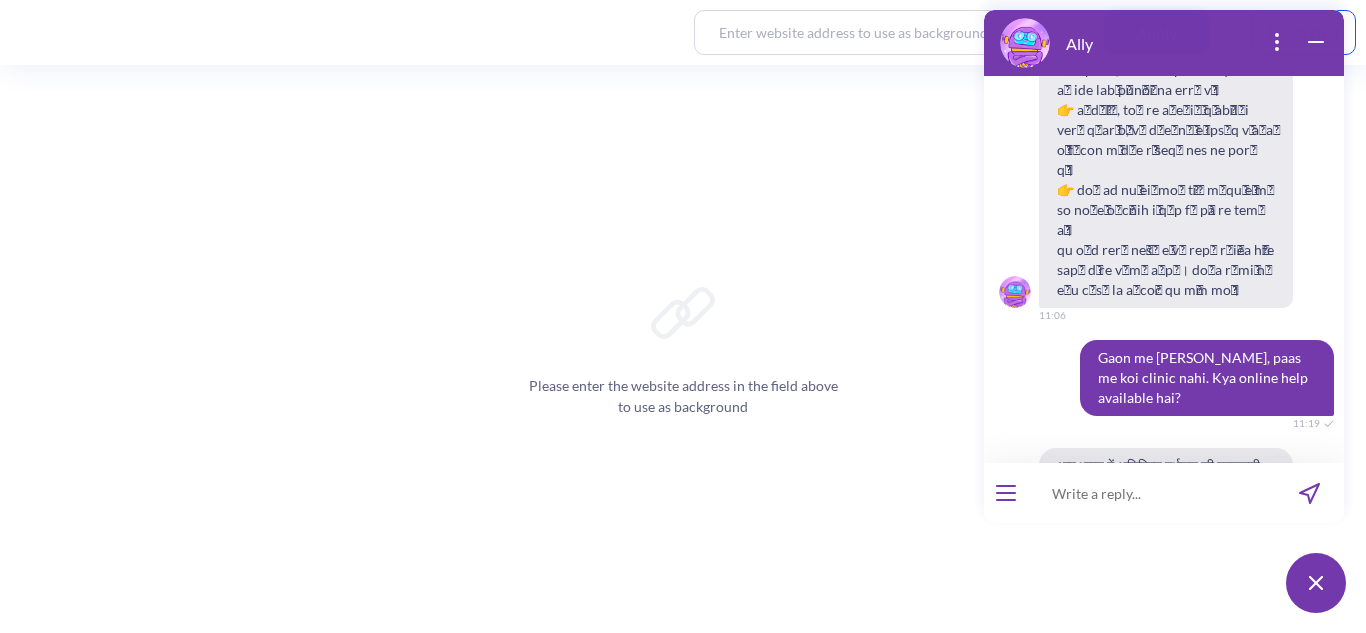 click on "वेबसाइट पर जाने के लिए यहां क्लिक करें 👇 Marie Stopes India Gynopedia India वेबसाइट पर जाने के लिए यहां क्लिक करें 👇 Asia Safe Global Abortion Policies 11:19" at bounding box center (1158, 709) 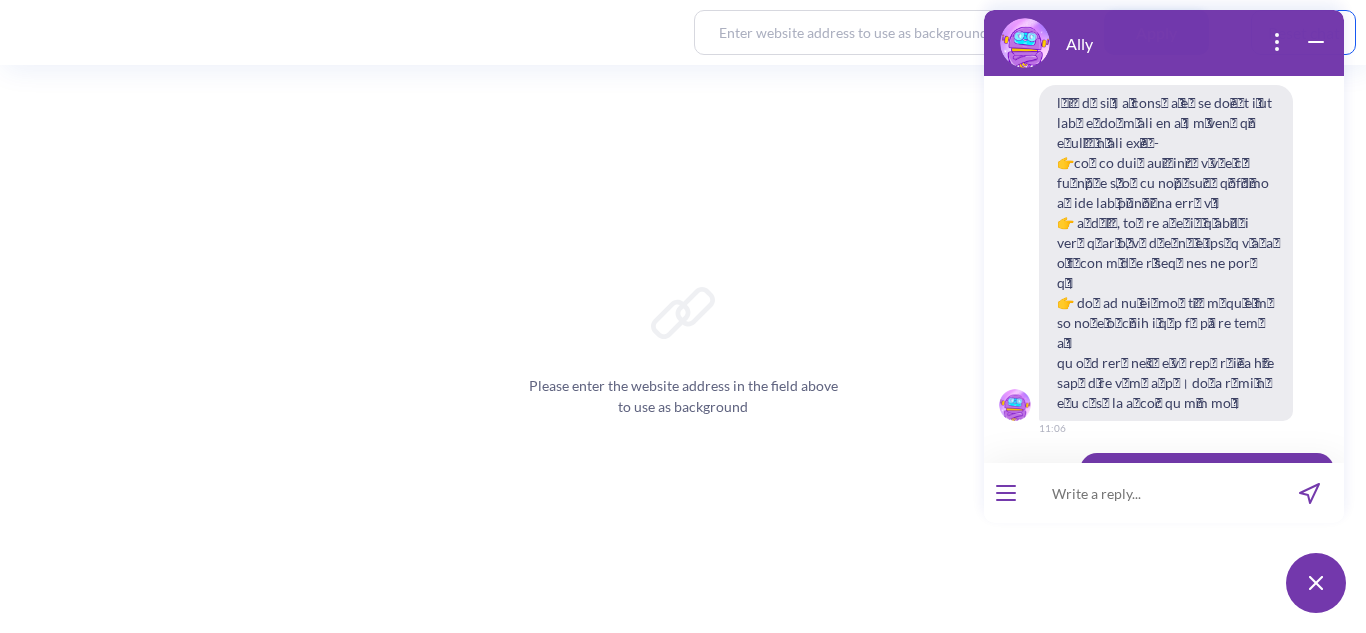scroll, scrollTop: 8741, scrollLeft: 0, axis: vertical 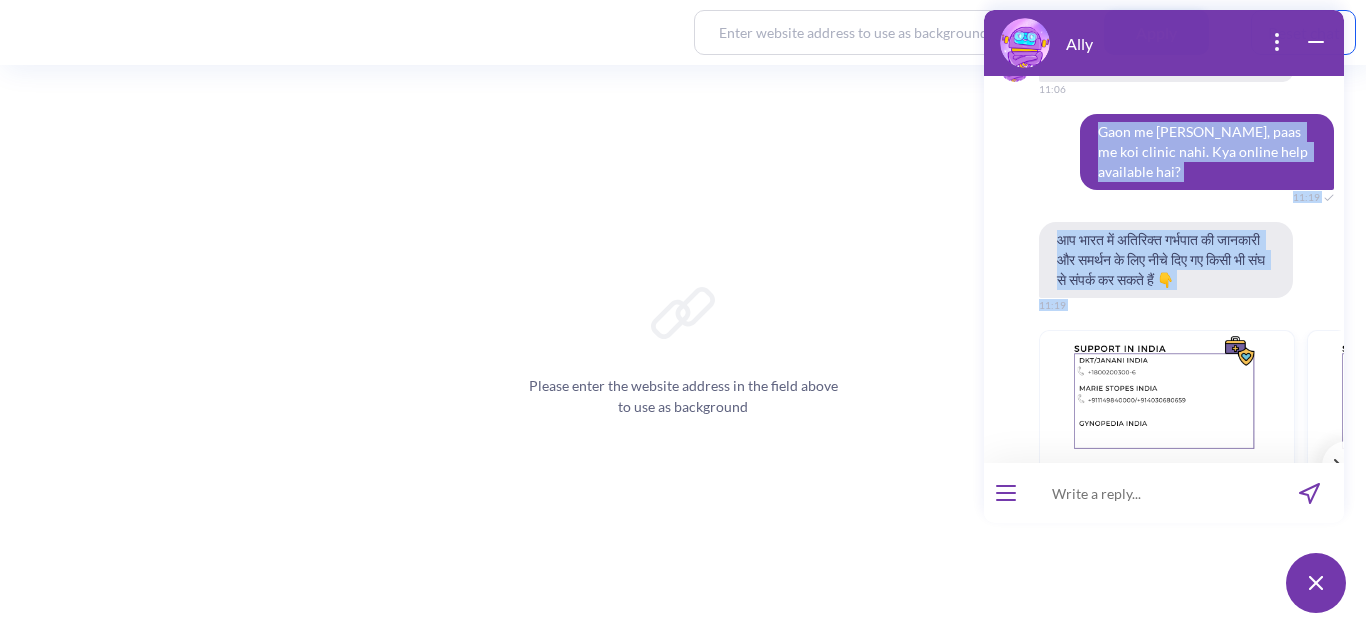 drag, startPoint x: 1086, startPoint y: 130, endPoint x: 1237, endPoint y: 275, distance: 209.3466 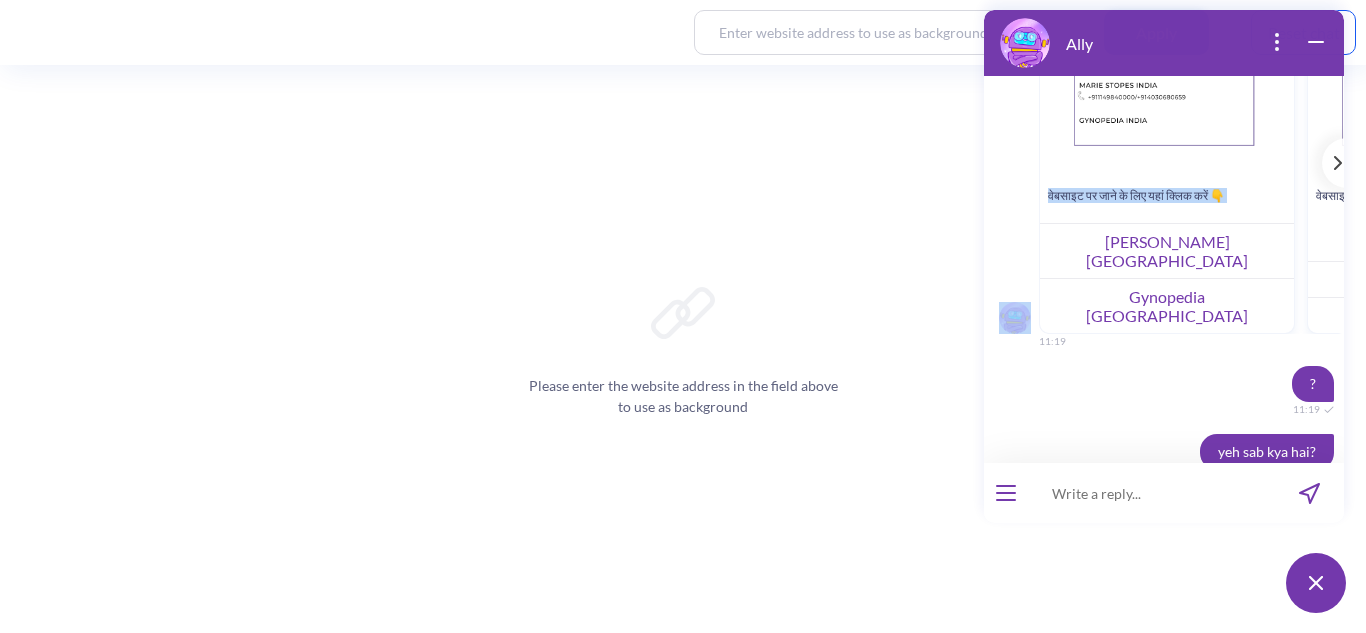 scroll, scrollTop: 9373, scrollLeft: 0, axis: vertical 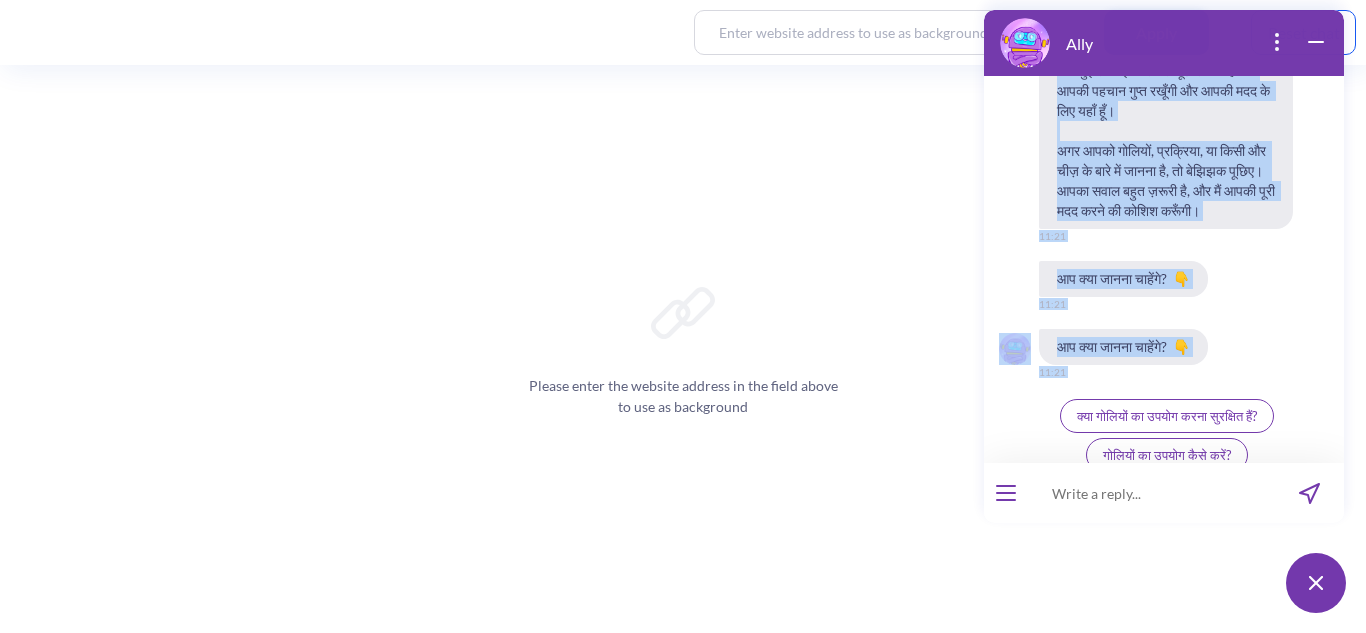 drag, startPoint x: 1203, startPoint y: 91, endPoint x: 1218, endPoint y: 321, distance: 230.48862 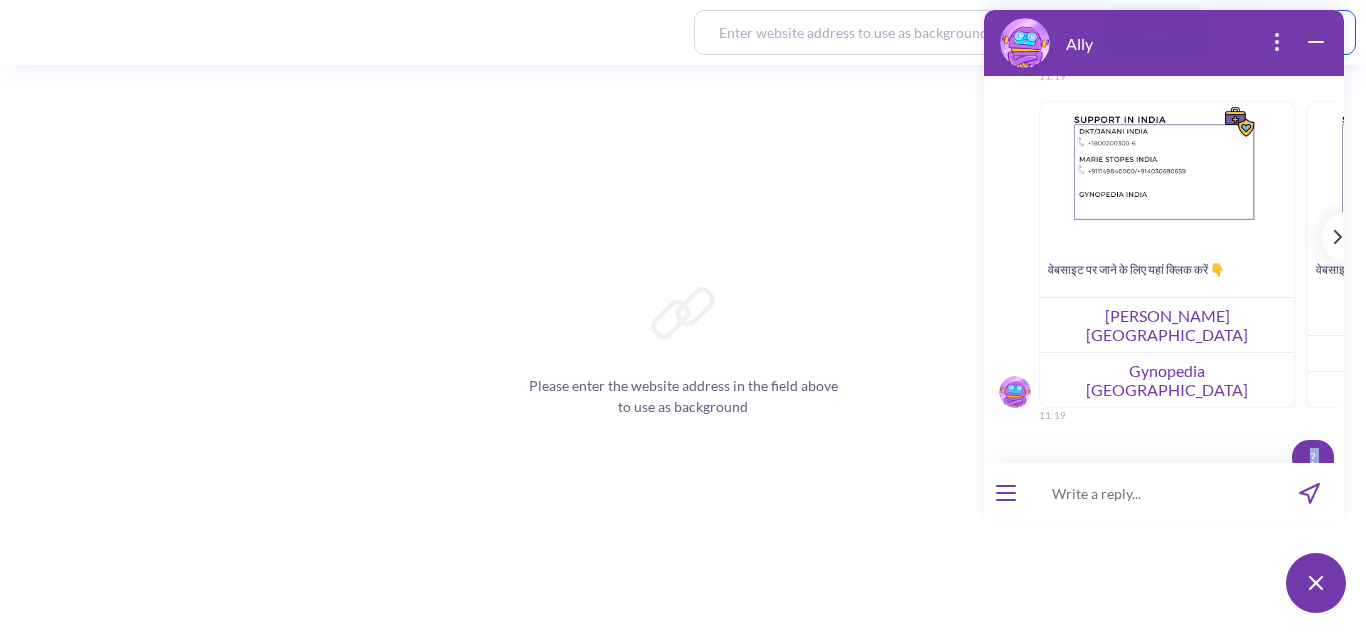 scroll, scrollTop: 9291, scrollLeft: 0, axis: vertical 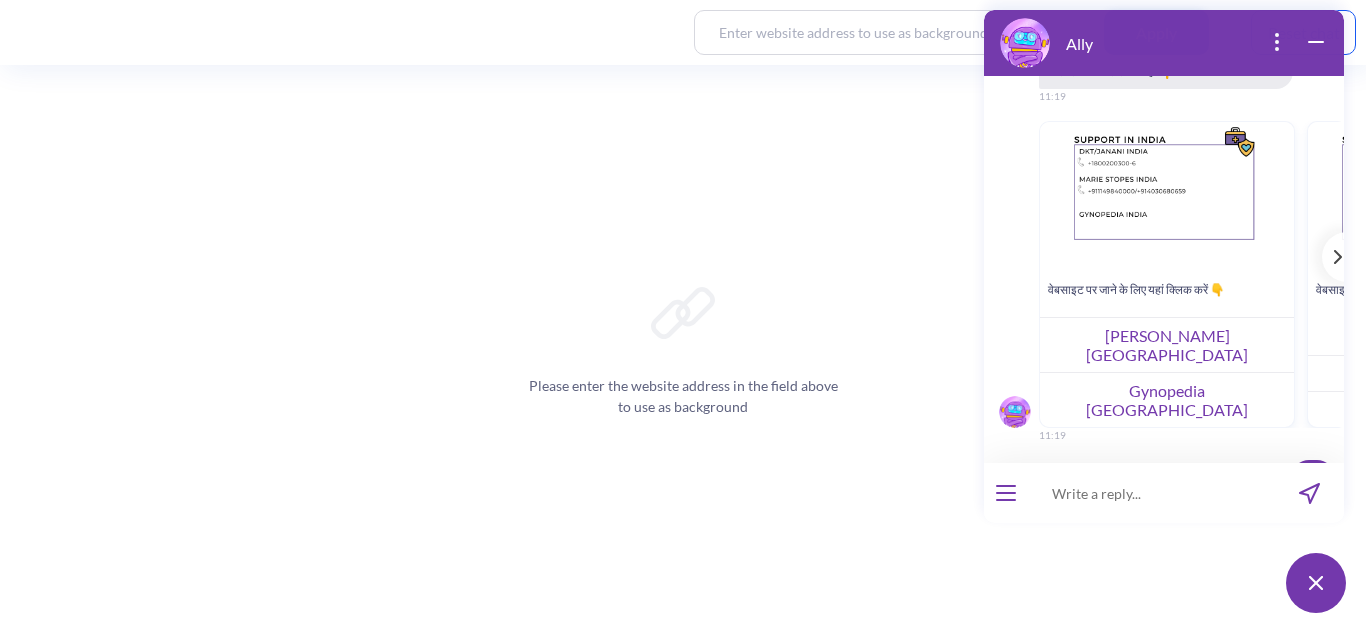 drag, startPoint x: 1200, startPoint y: 298, endPoint x: 1294, endPoint y: 112, distance: 208.40346 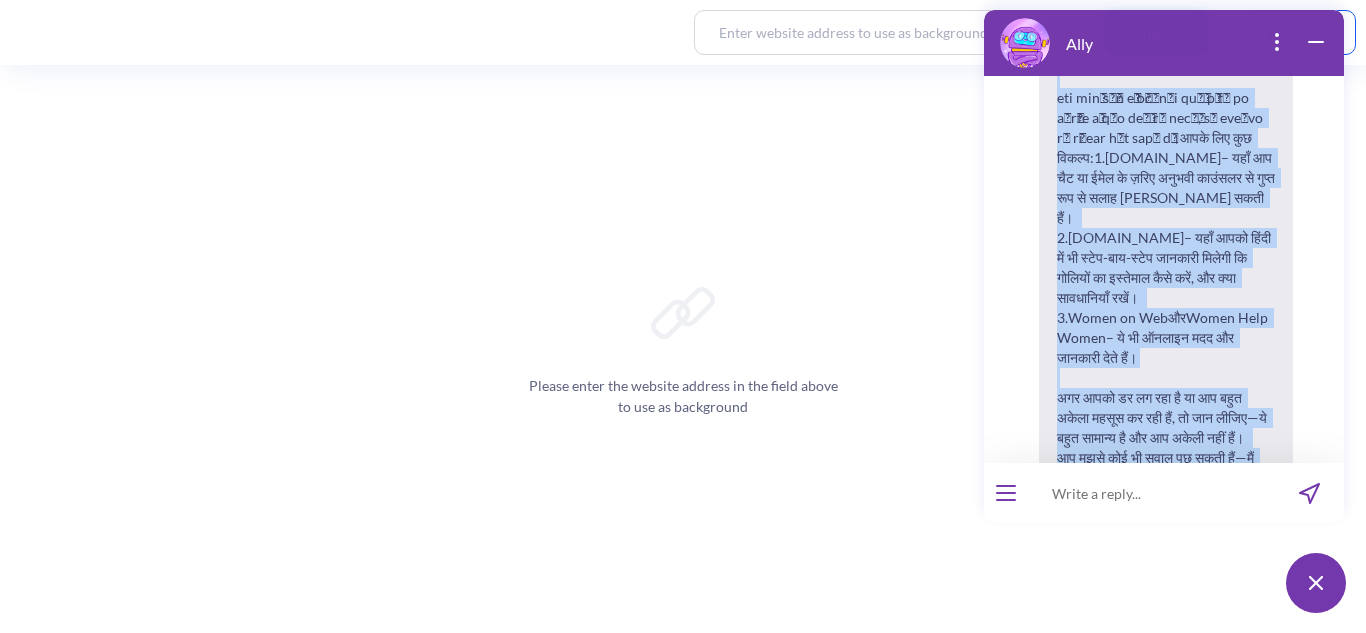 scroll, scrollTop: 11992, scrollLeft: 0, axis: vertical 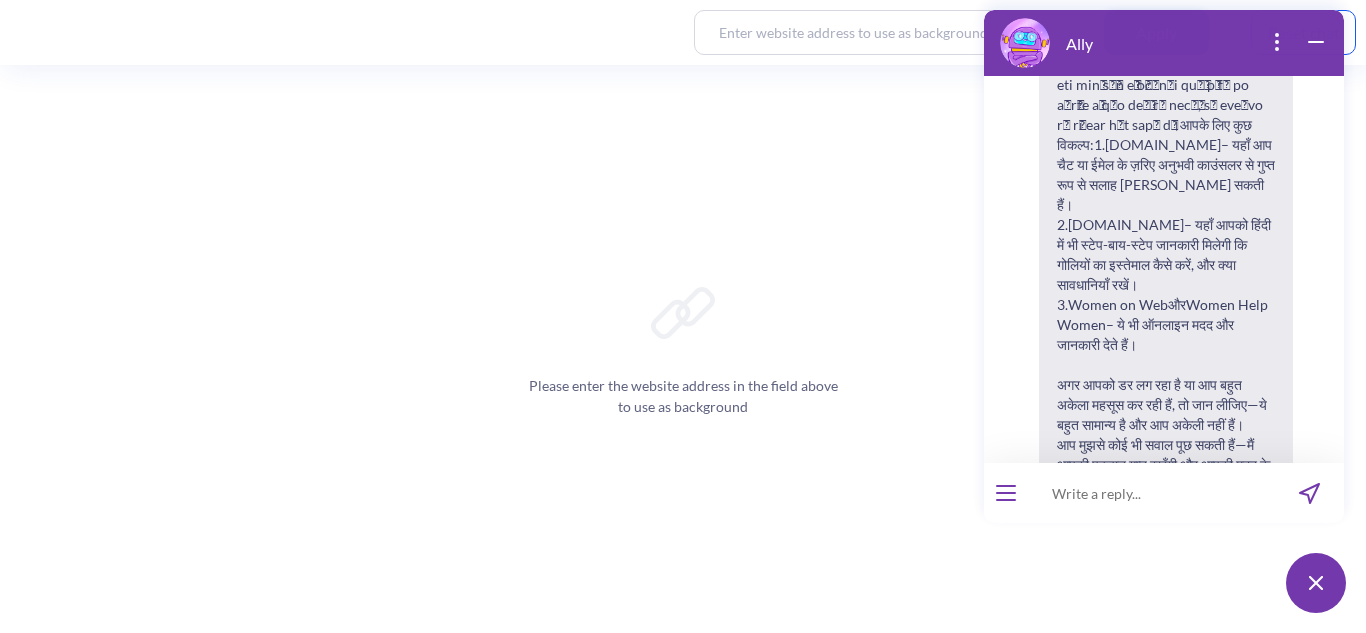 click on "आपके लिए कुछ विकल्प:
1.  safe2choose.org  – यहाँ आप चैट या ईमेल के ज़रिए अनुभवी काउंसलर से गुप्त रूप से सलाह ले सकती हैं।
2.  howtouseabortionpill.org  – यहाँ आपको हिंदी में भी स्टेप-बाय-स्टेप जानकारी मिलेगी कि गोलियों का इस्तेमाल कैसे करें, और क्या सावधानियाँ रखें।
3.  Women on Web  और  Women Help Women" at bounding box center (1166, 195) 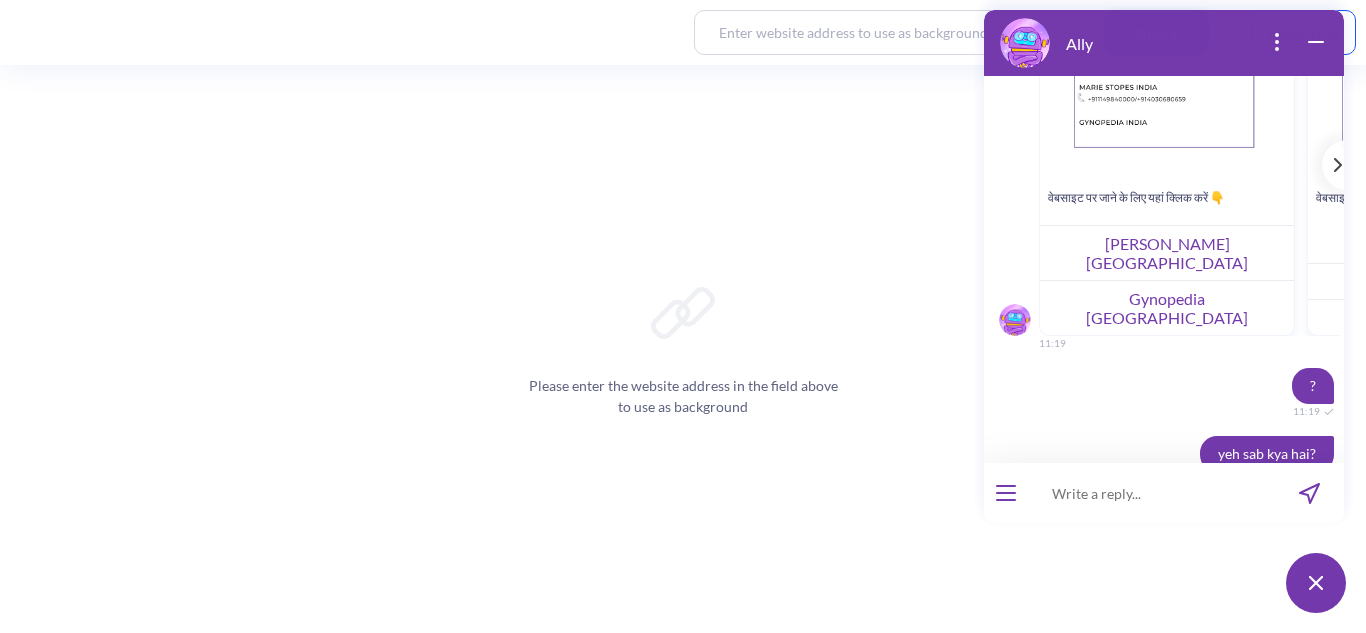 scroll, scrollTop: 9382, scrollLeft: 0, axis: vertical 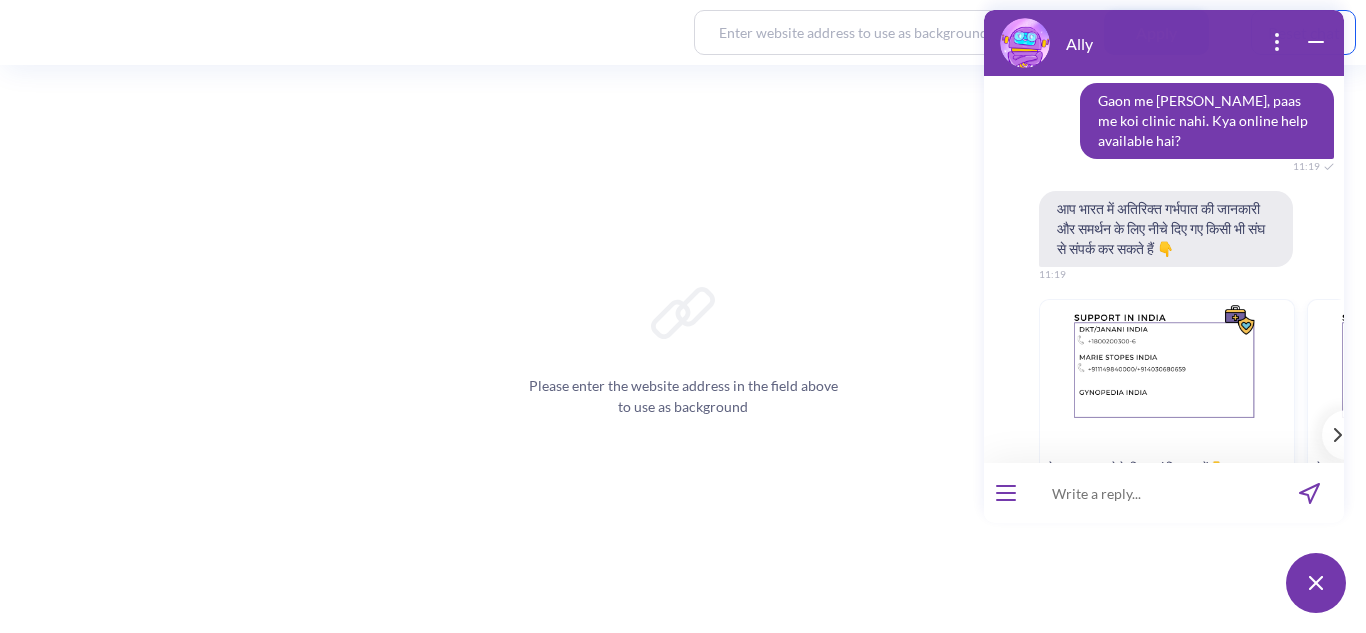 drag, startPoint x: 1211, startPoint y: 346, endPoint x: 1292, endPoint y: 290, distance: 98.47334 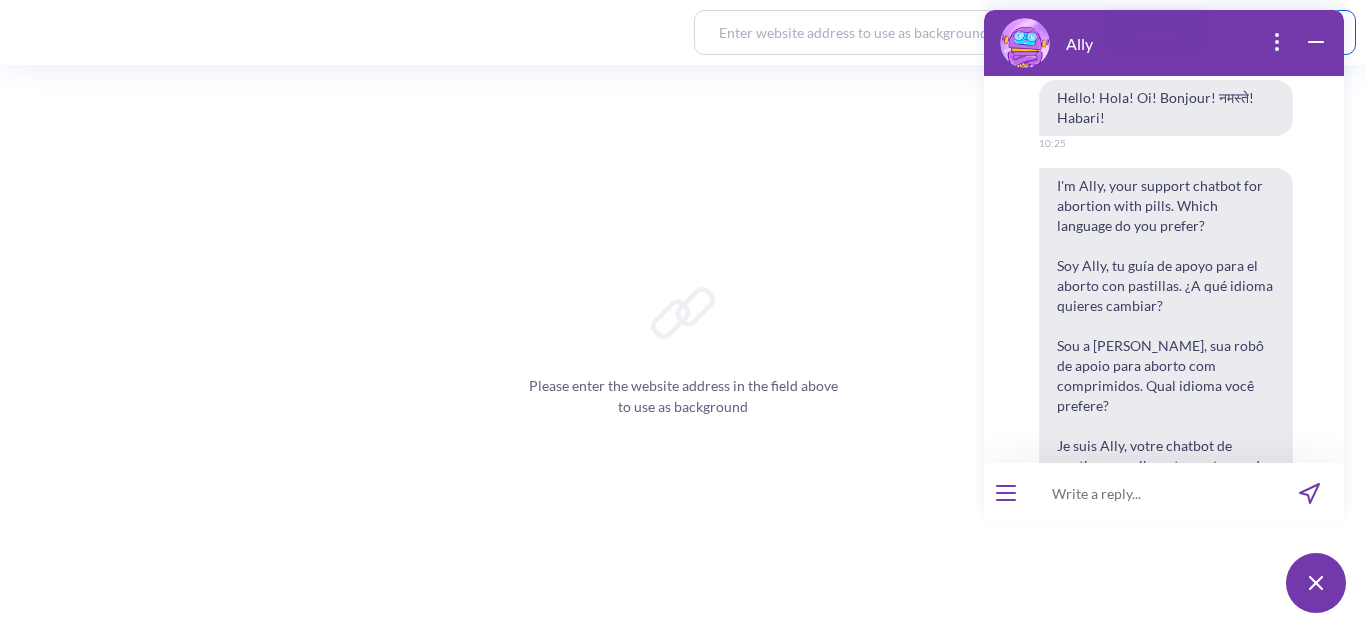 scroll, scrollTop: 0, scrollLeft: 0, axis: both 